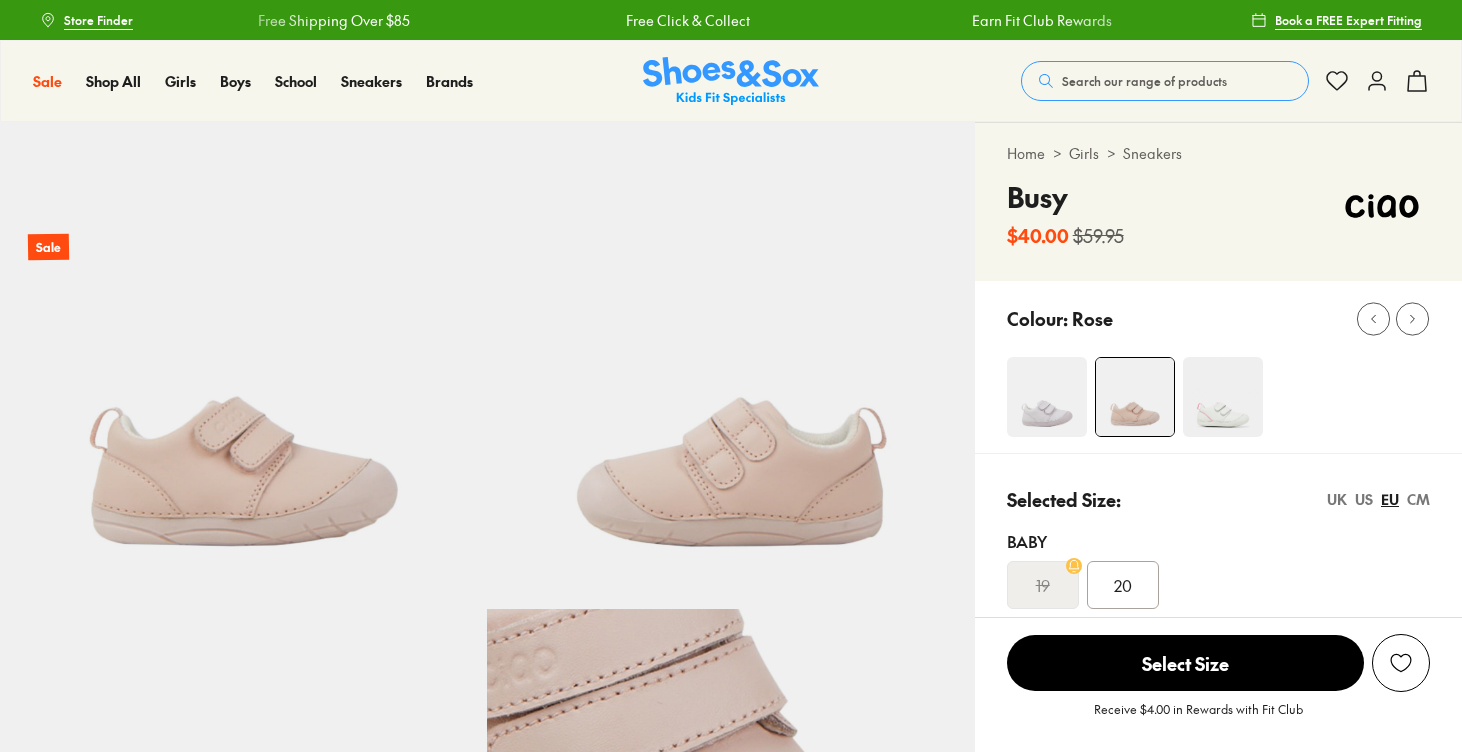 scroll, scrollTop: 0, scrollLeft: 0, axis: both 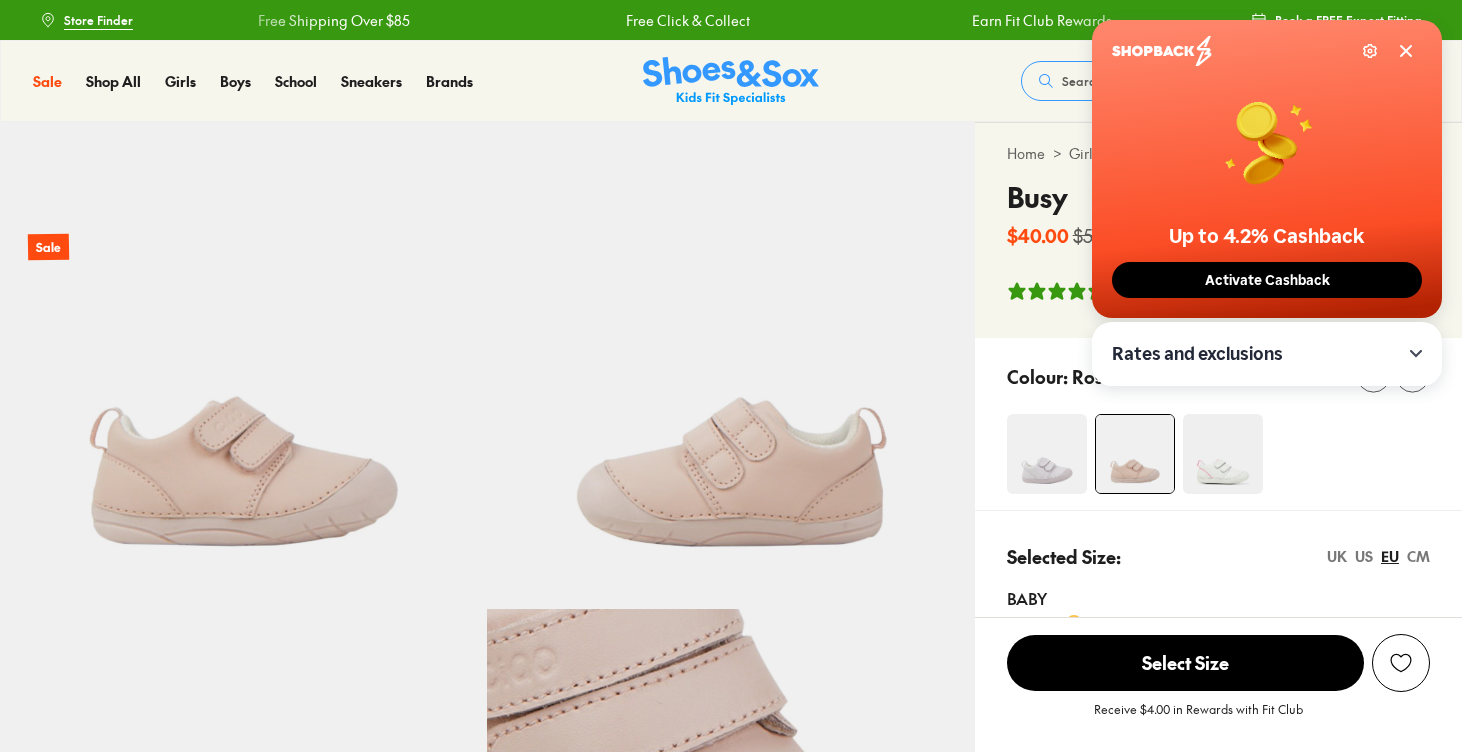 select on "*" 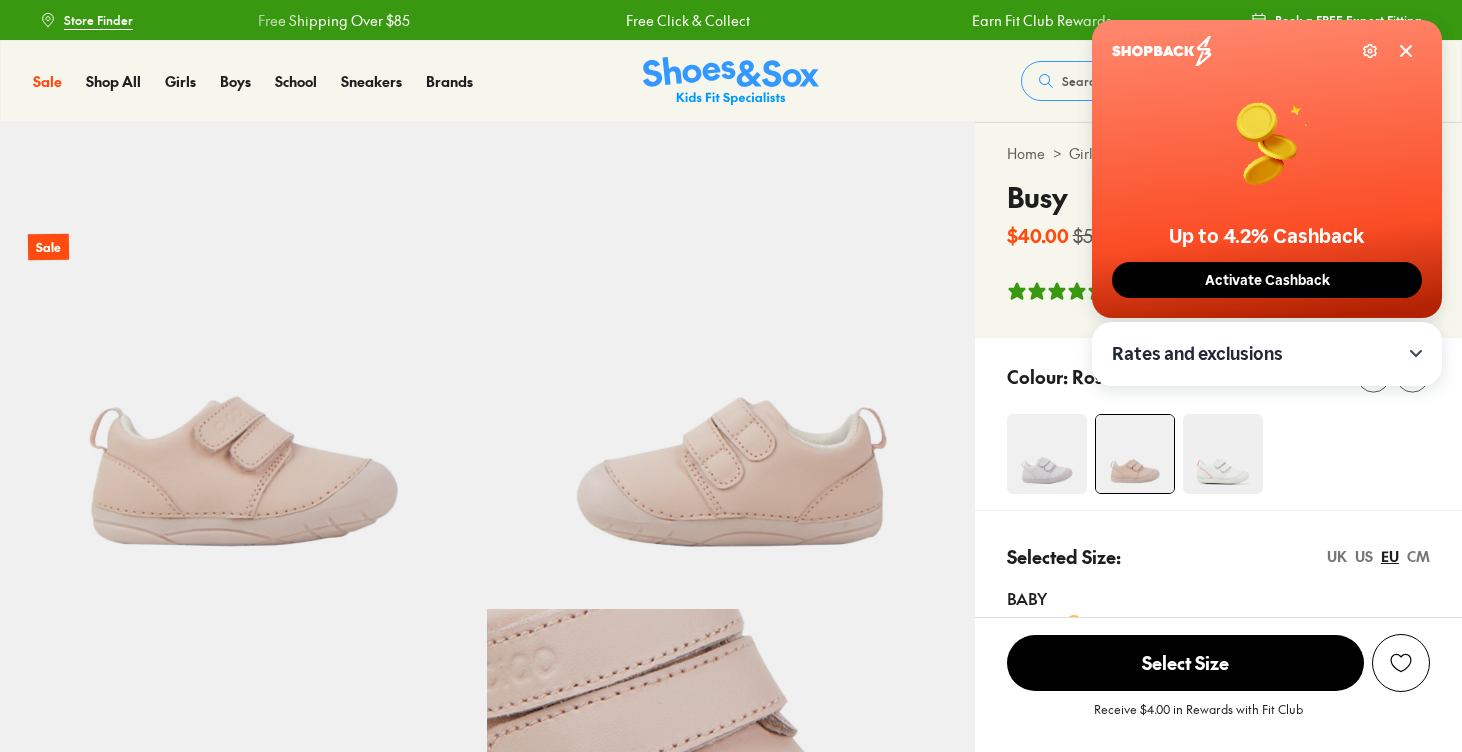 click 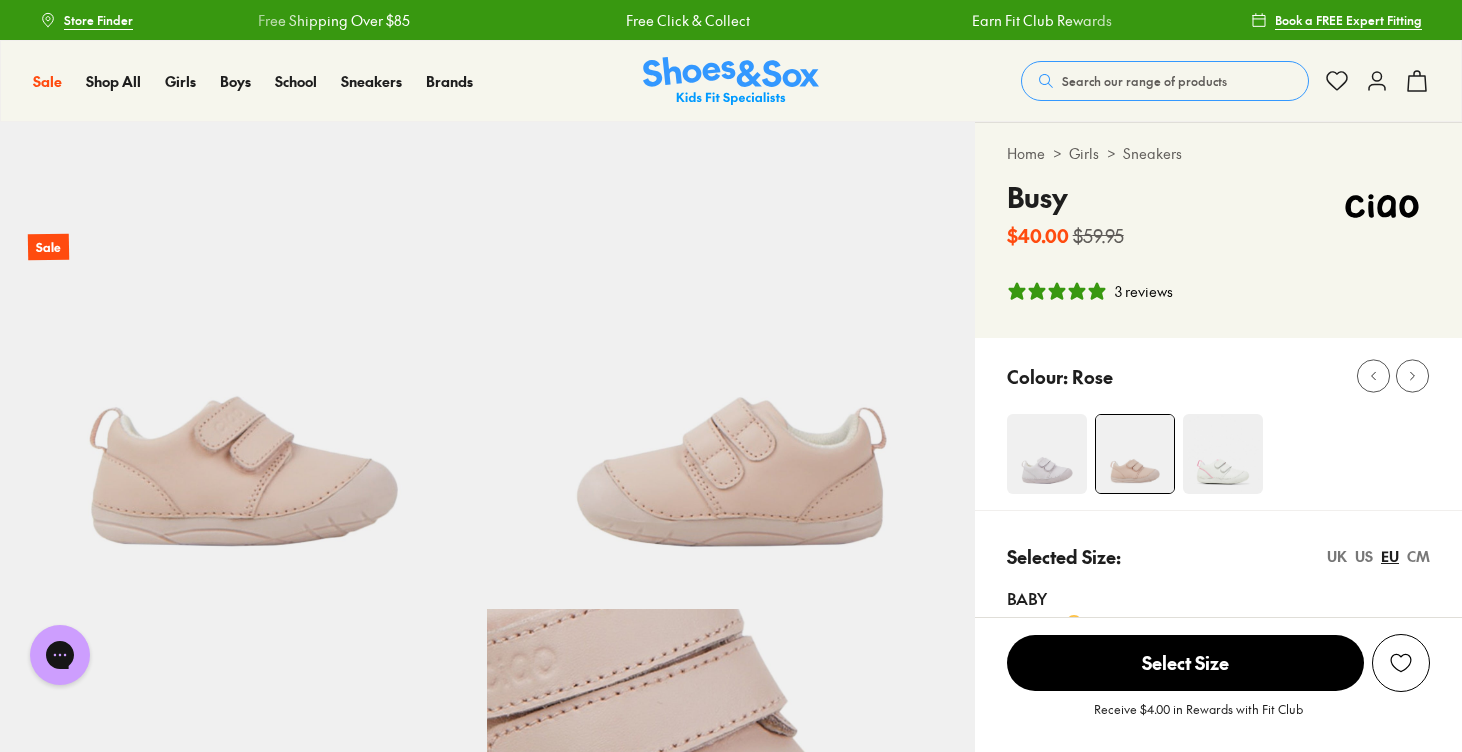 scroll, scrollTop: 0, scrollLeft: 0, axis: both 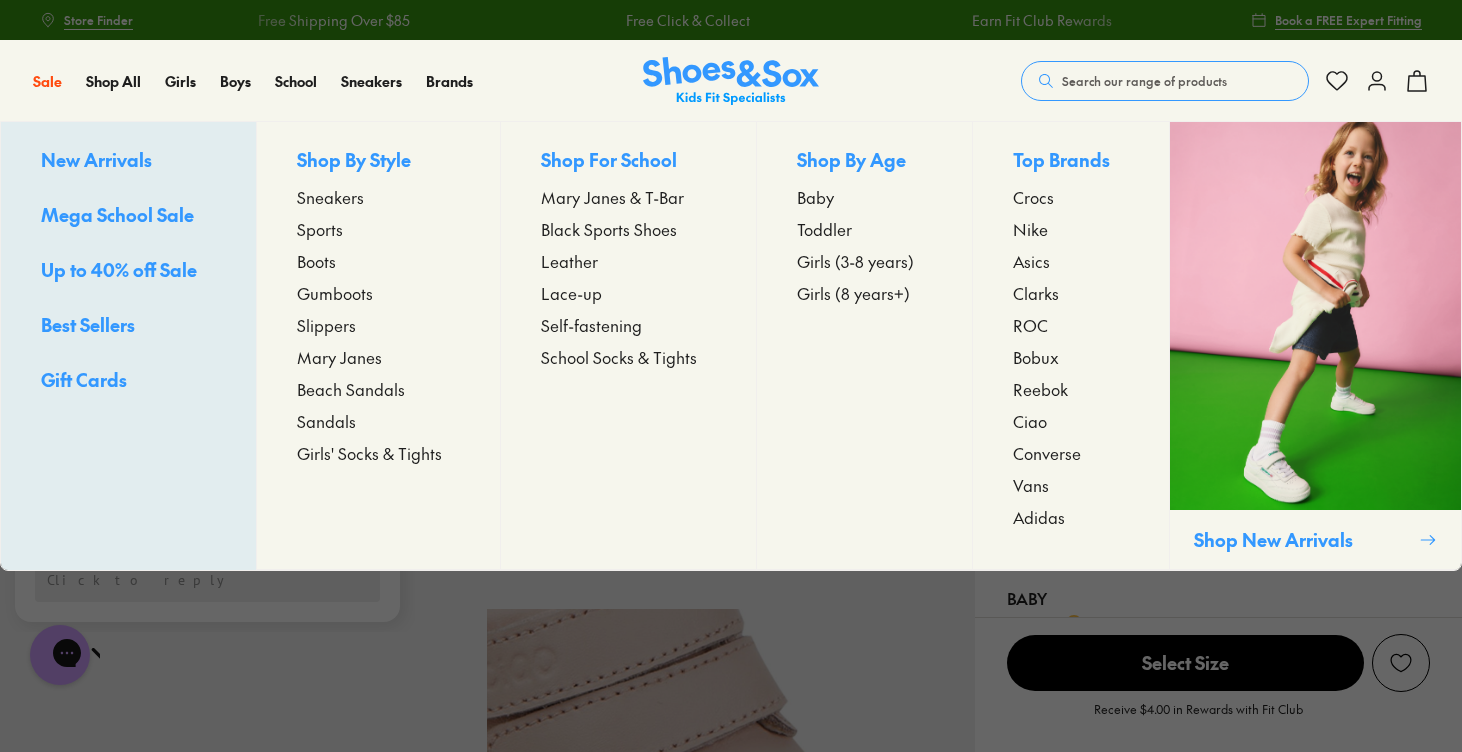 click on "Boots" at bounding box center (316, 261) 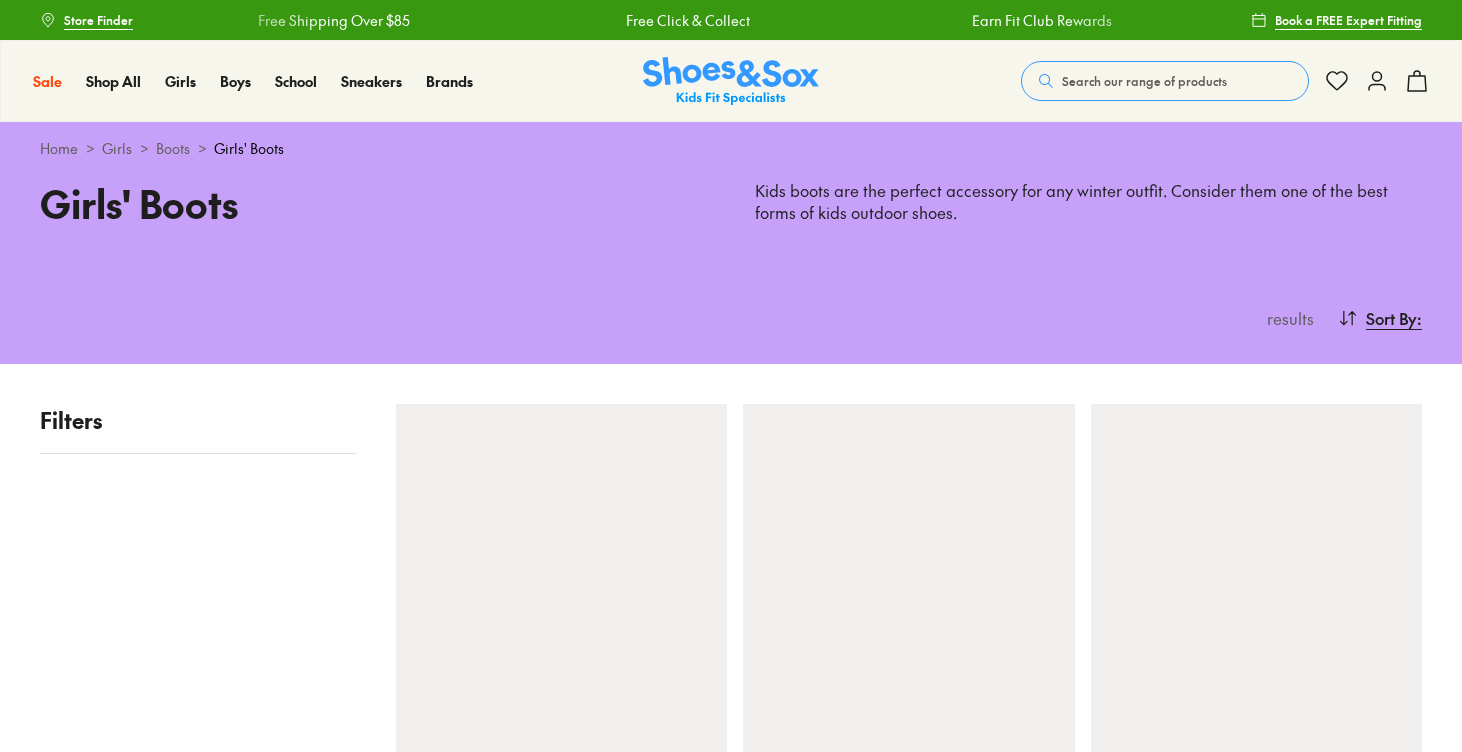 scroll, scrollTop: 0, scrollLeft: 0, axis: both 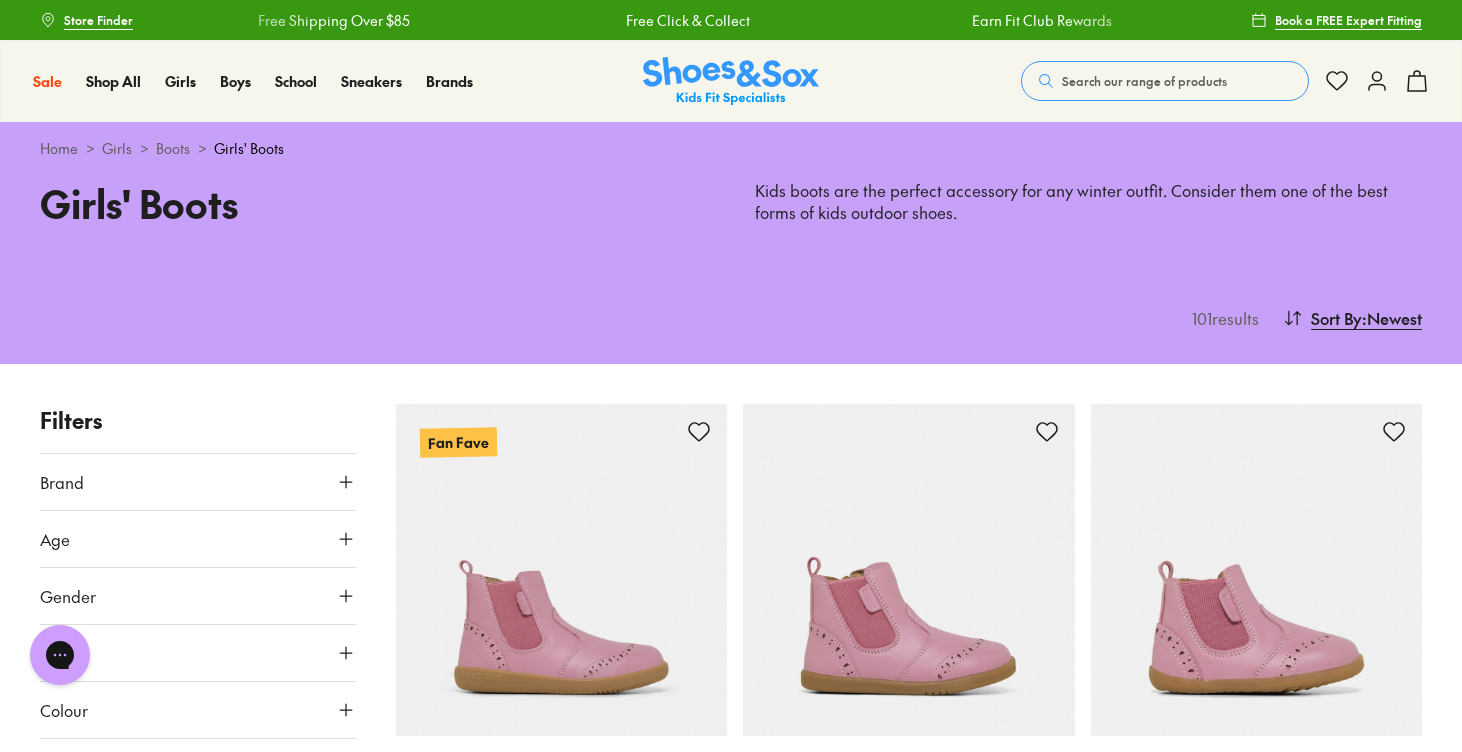 click on "Brand" at bounding box center [198, 482] 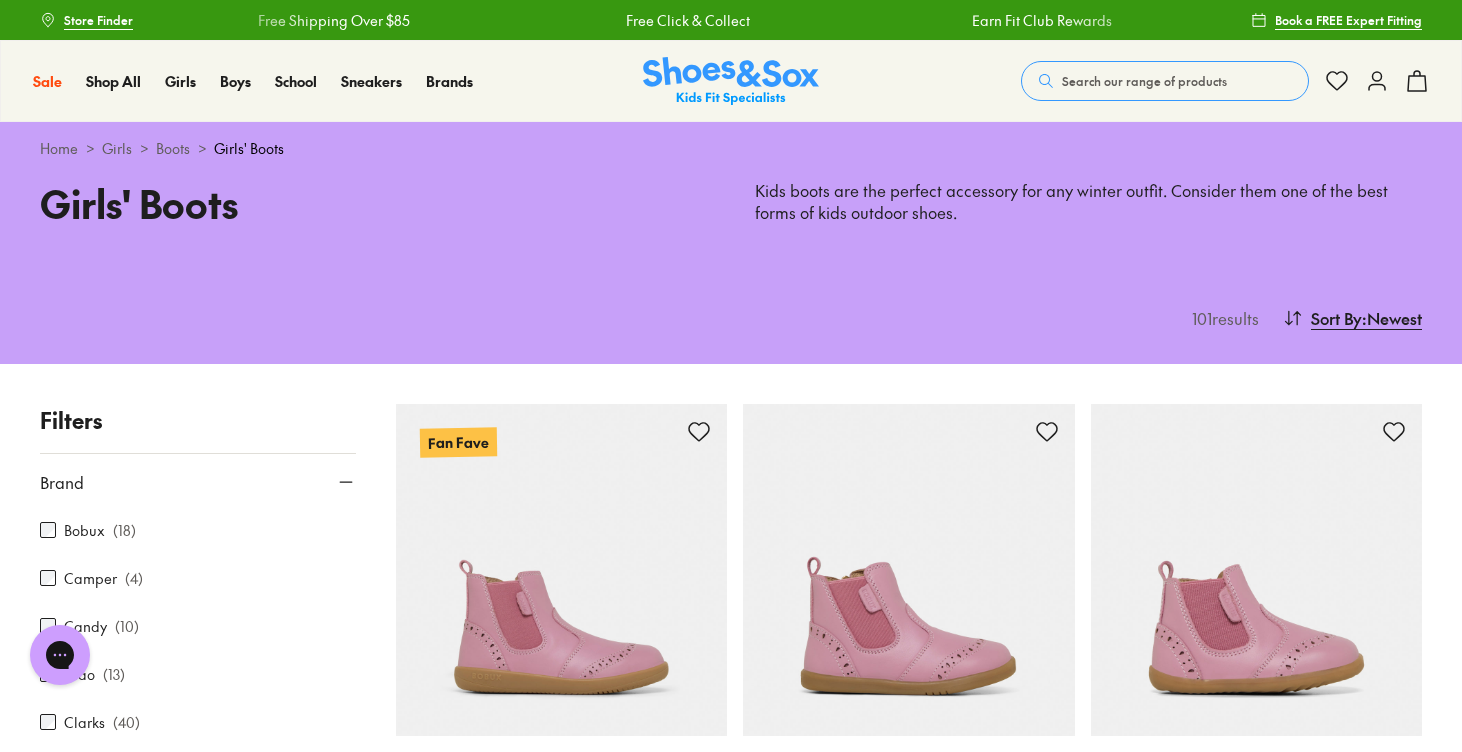 scroll, scrollTop: 56, scrollLeft: 0, axis: vertical 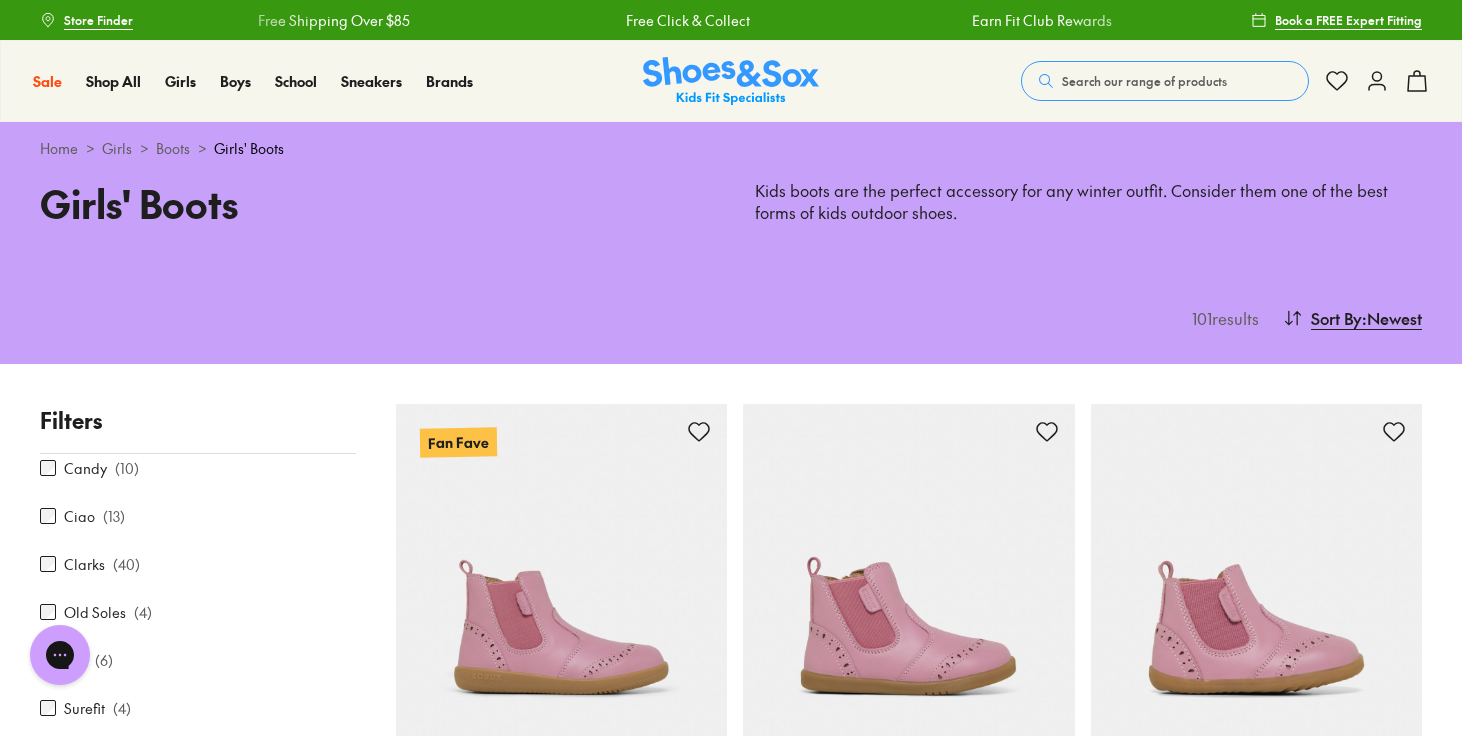 click on "Clarks" at bounding box center (84, 564) 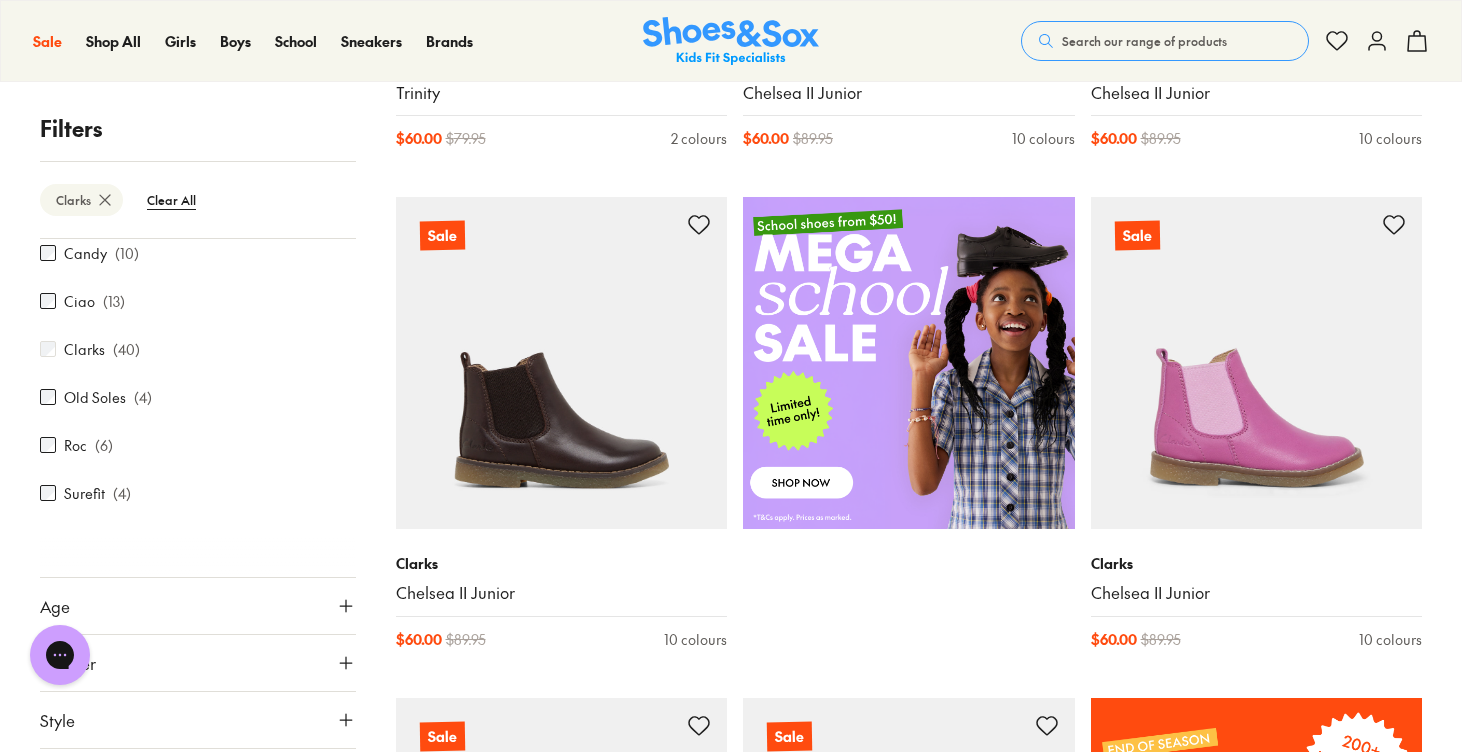 scroll, scrollTop: 695, scrollLeft: 0, axis: vertical 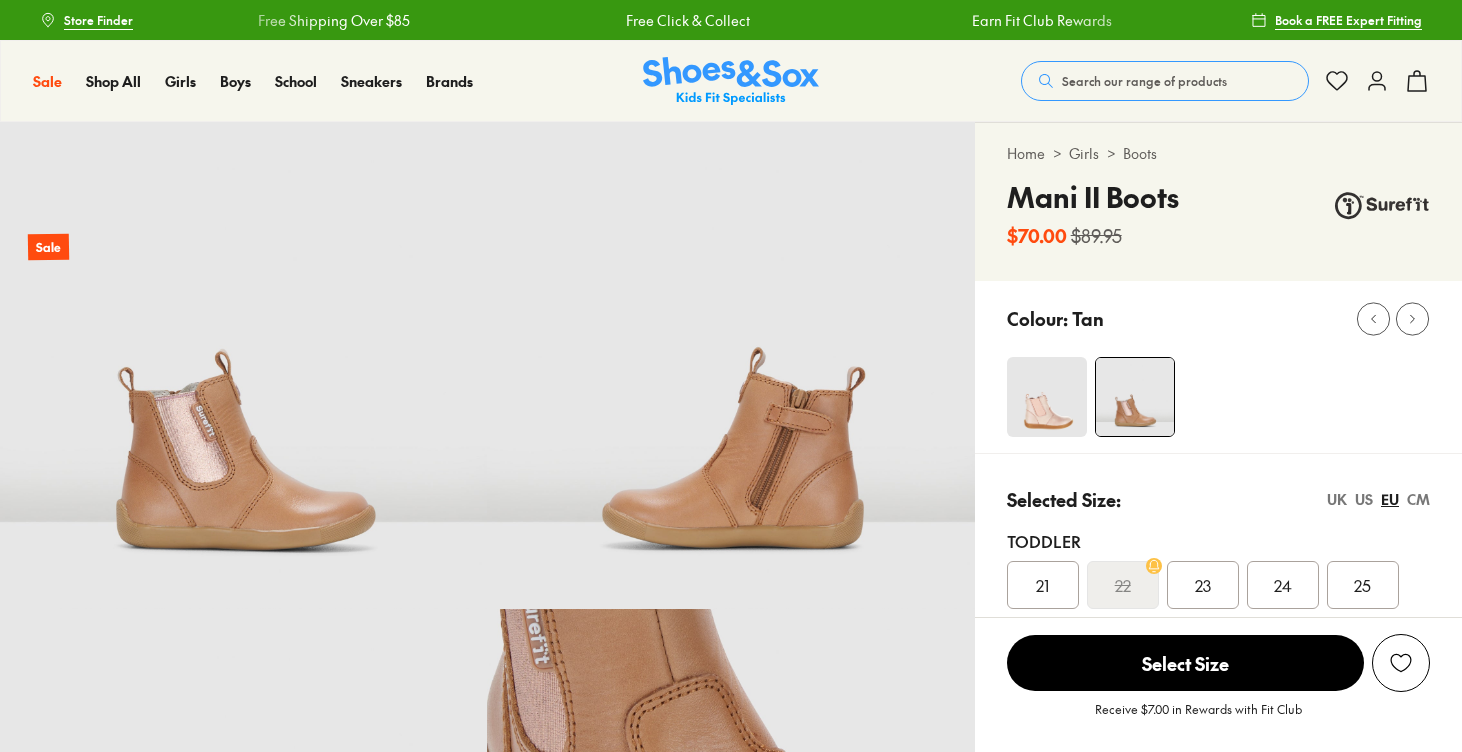 select on "*" 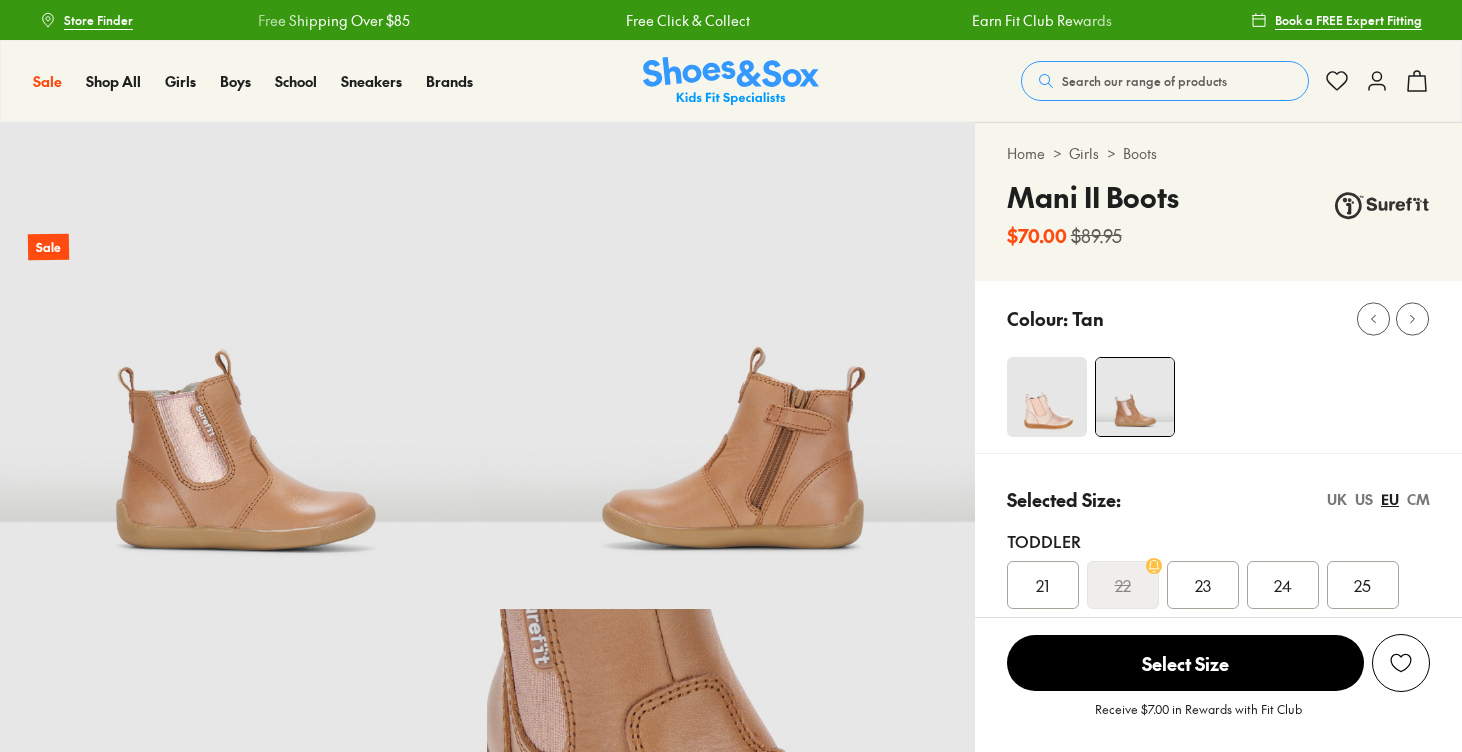 click at bounding box center (1047, 397) 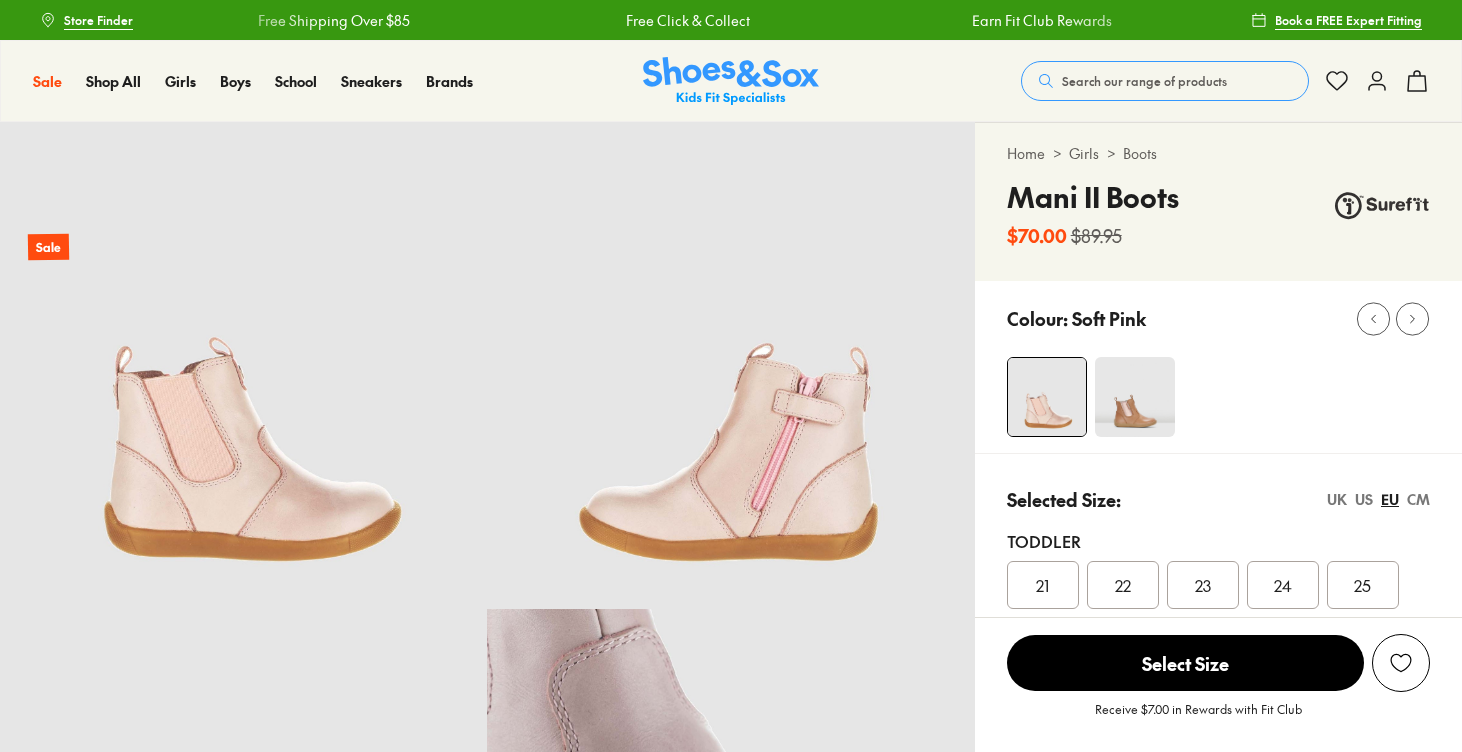 scroll, scrollTop: 0, scrollLeft: 0, axis: both 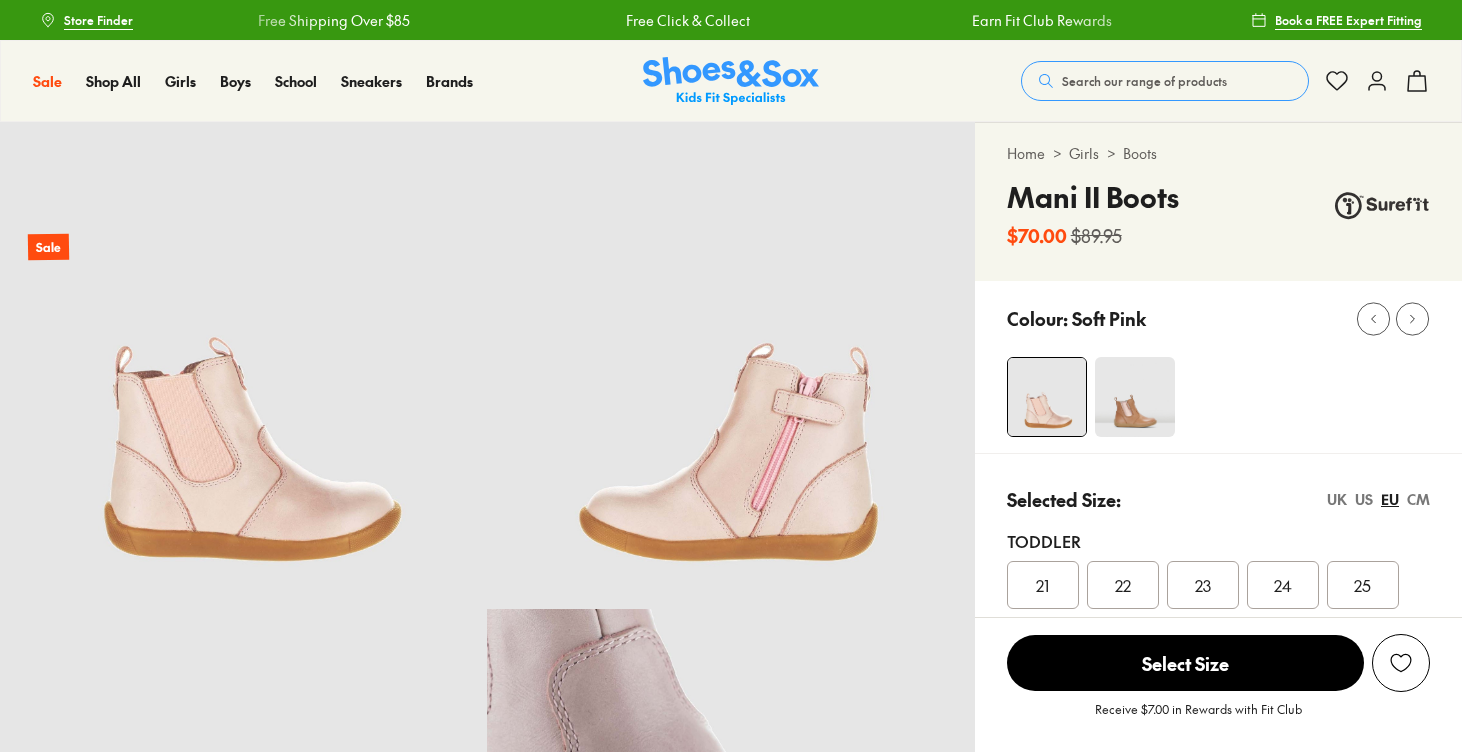 select on "*" 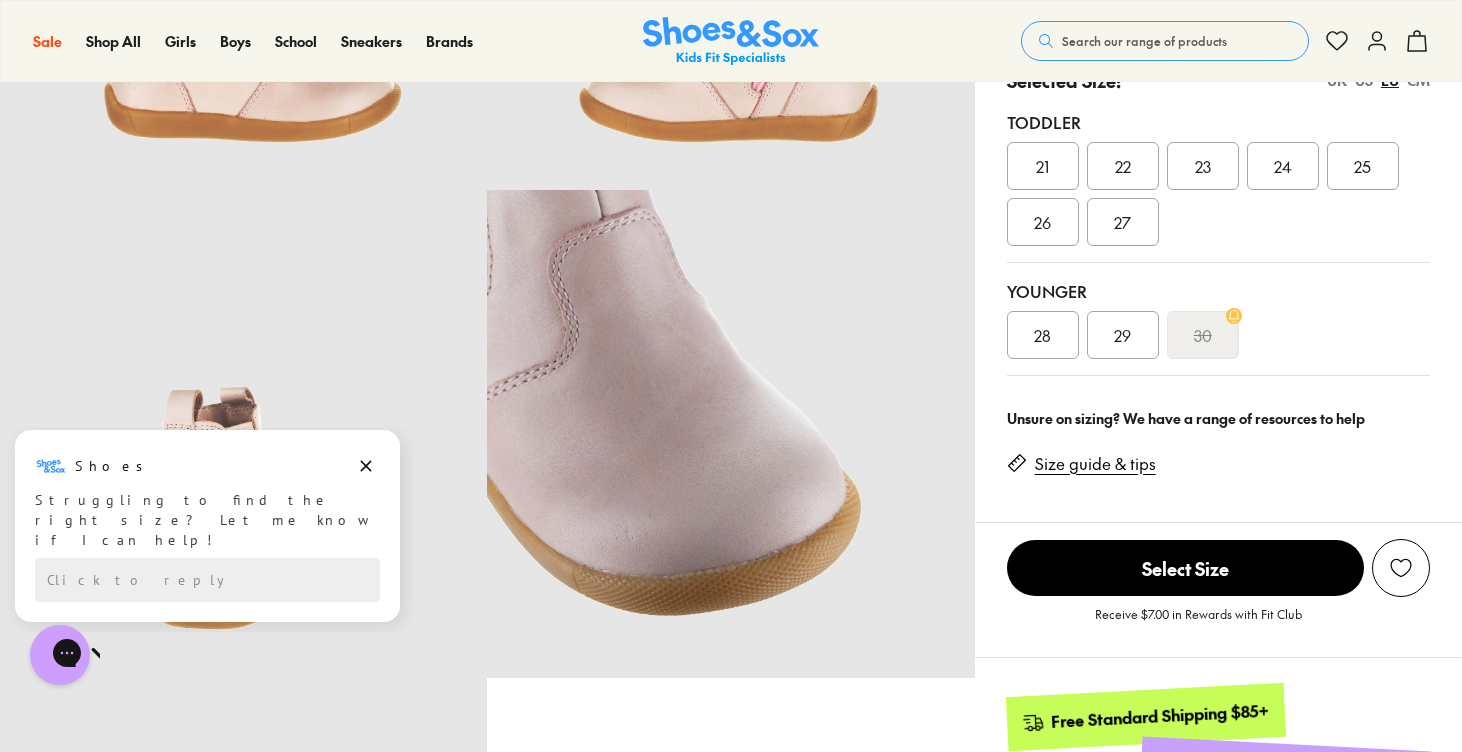 scroll, scrollTop: 420, scrollLeft: 0, axis: vertical 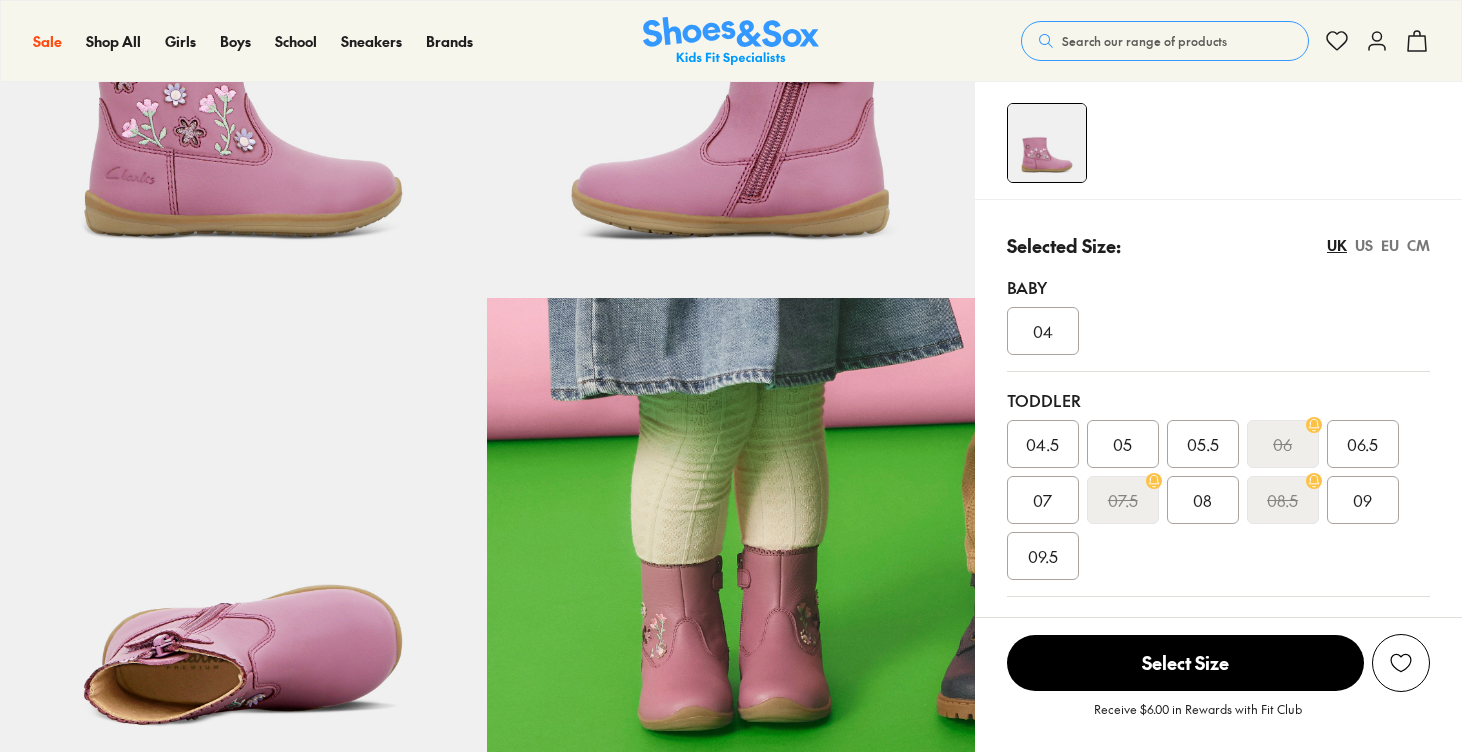 select on "*" 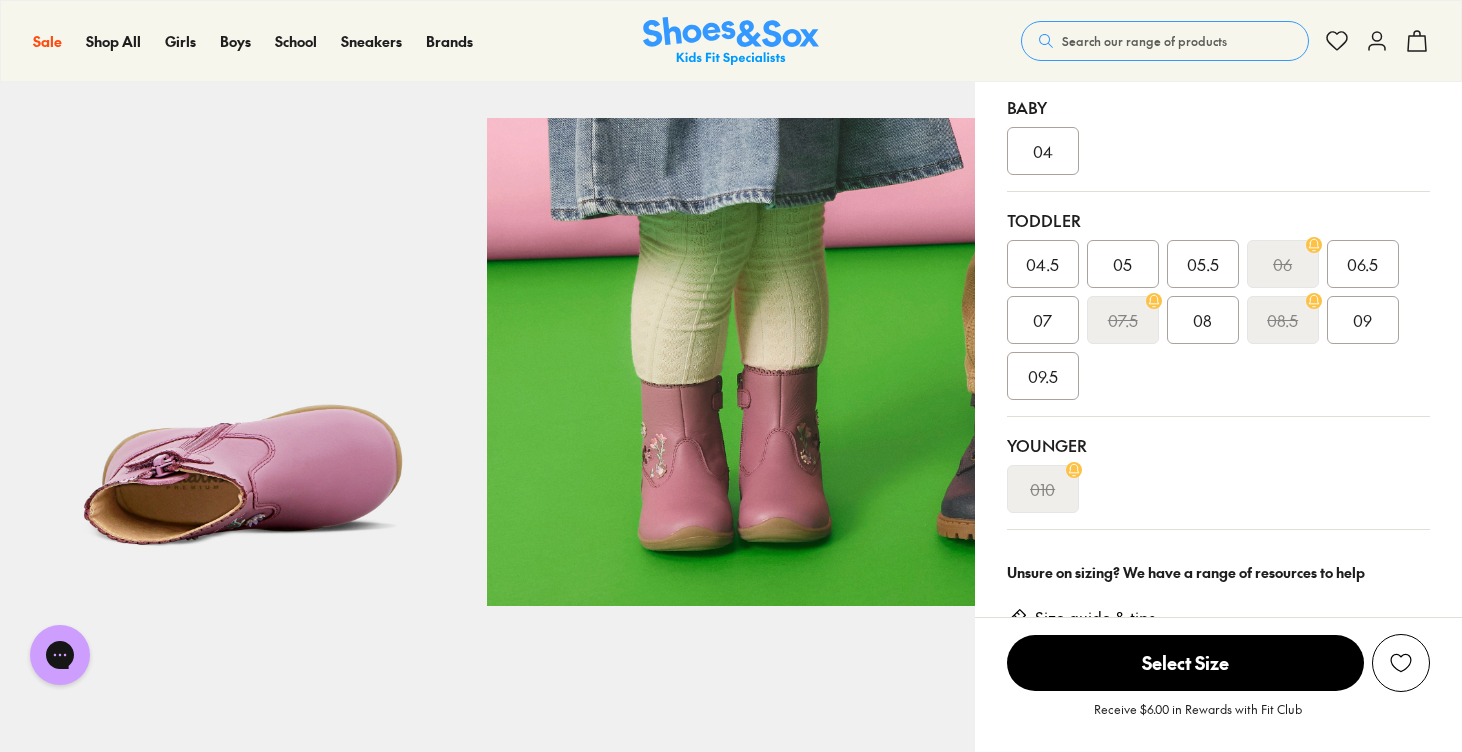 scroll, scrollTop: 411, scrollLeft: 0, axis: vertical 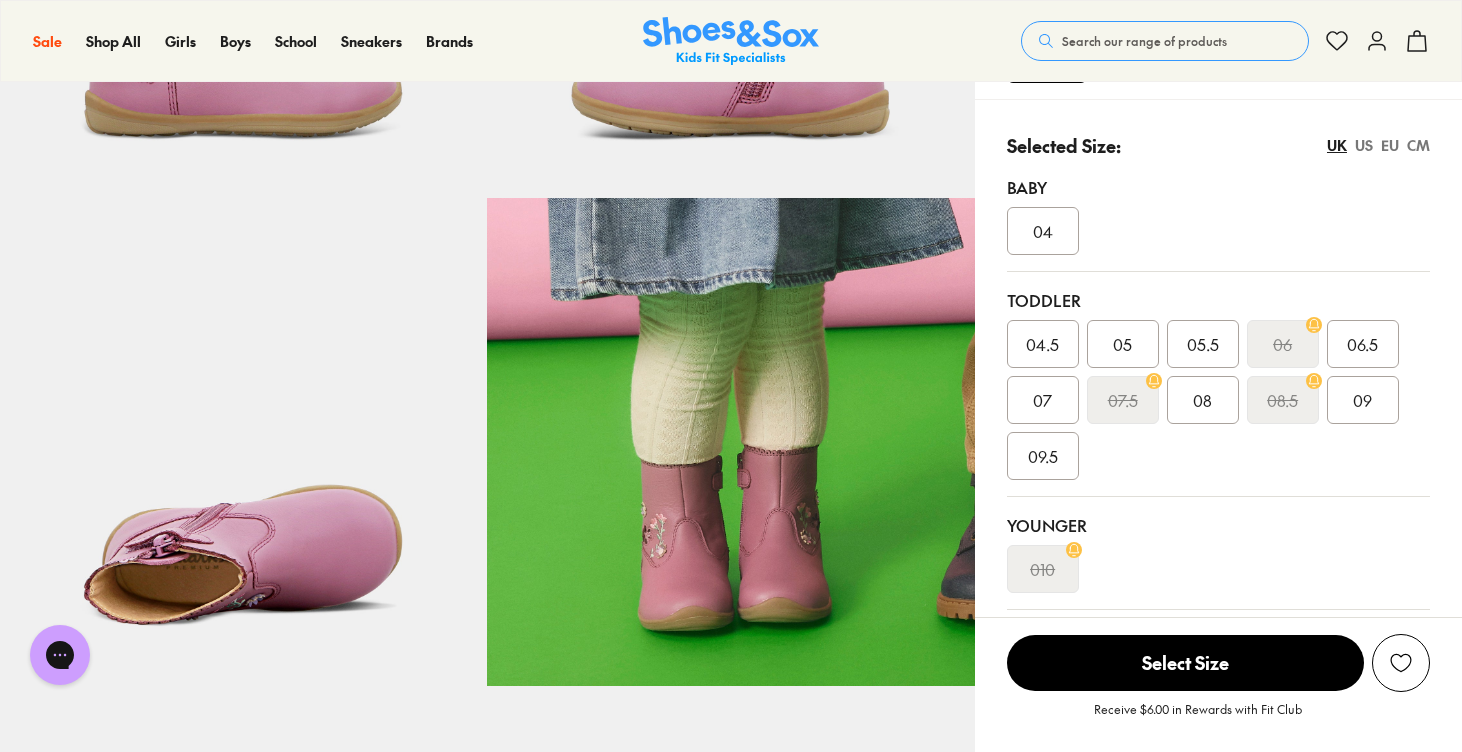 click on "010" at bounding box center [1042, 569] 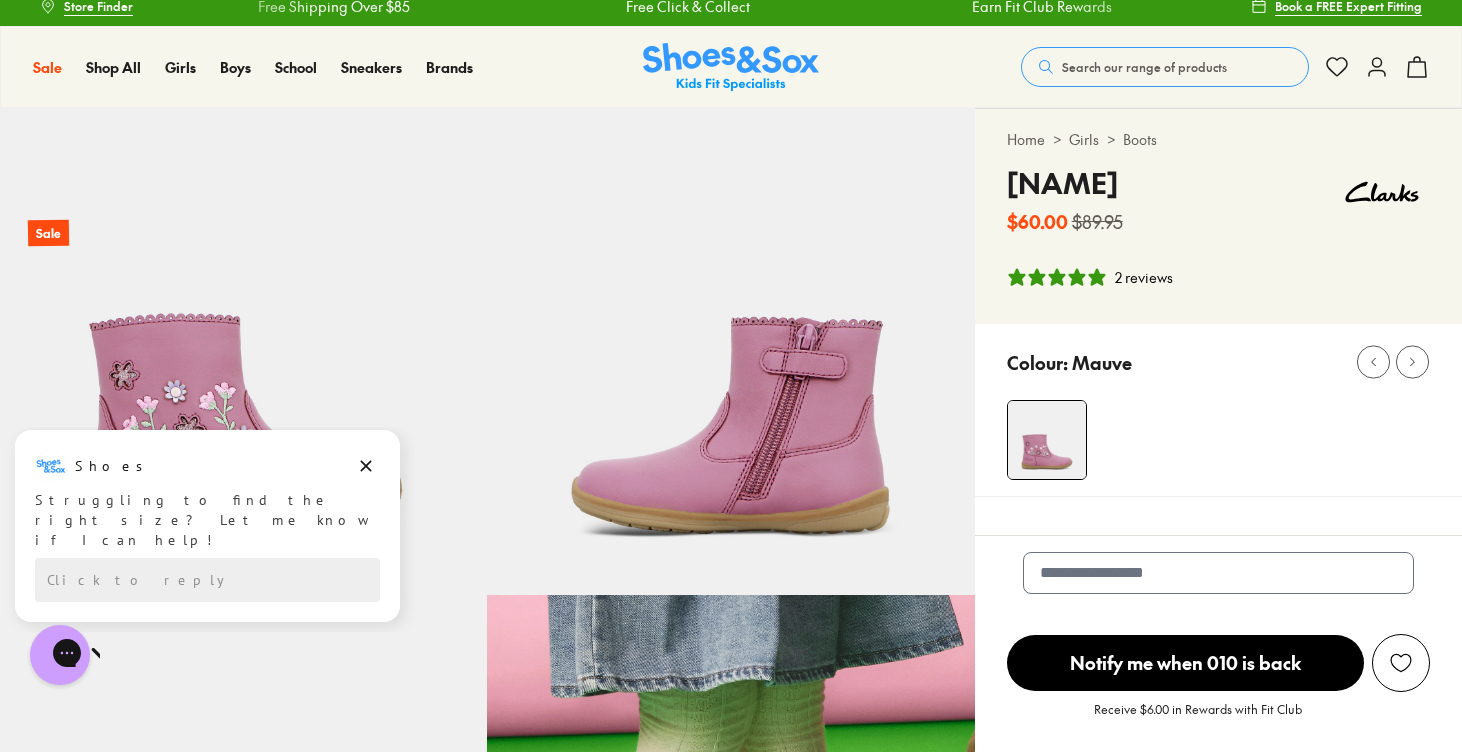scroll, scrollTop: 0, scrollLeft: 0, axis: both 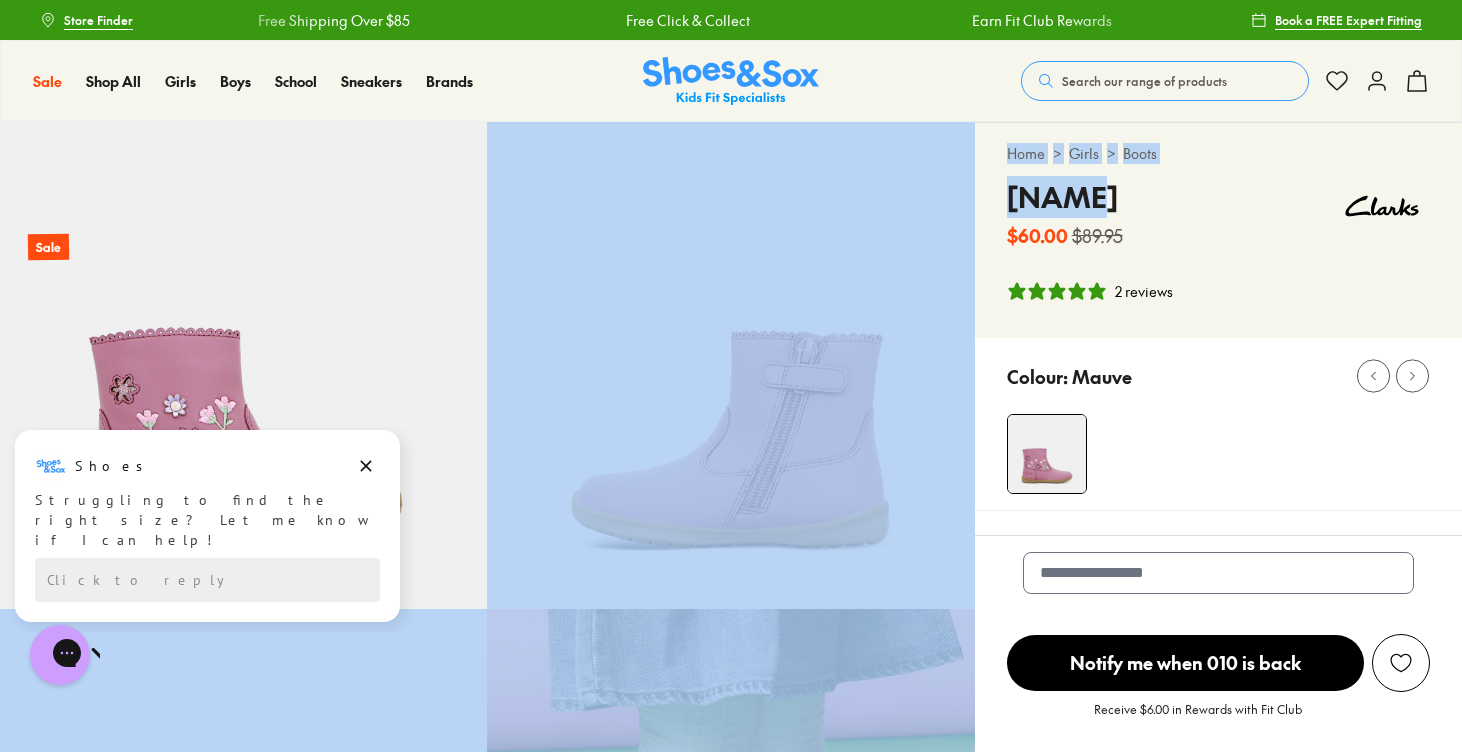 drag, startPoint x: 1093, startPoint y: 197, endPoint x: 973, endPoint y: 200, distance: 120.03749 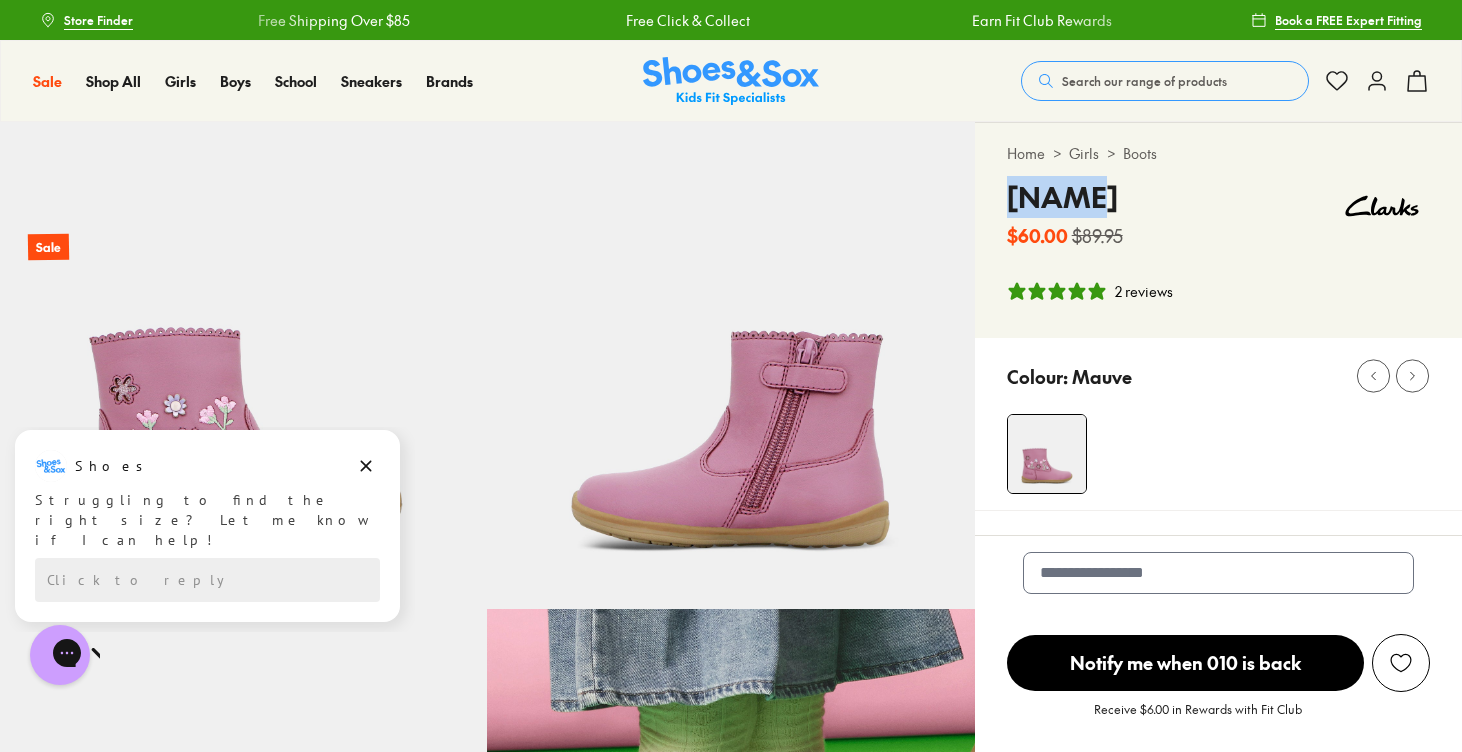 drag, startPoint x: 1096, startPoint y: 202, endPoint x: 1018, endPoint y: 199, distance: 78.05767 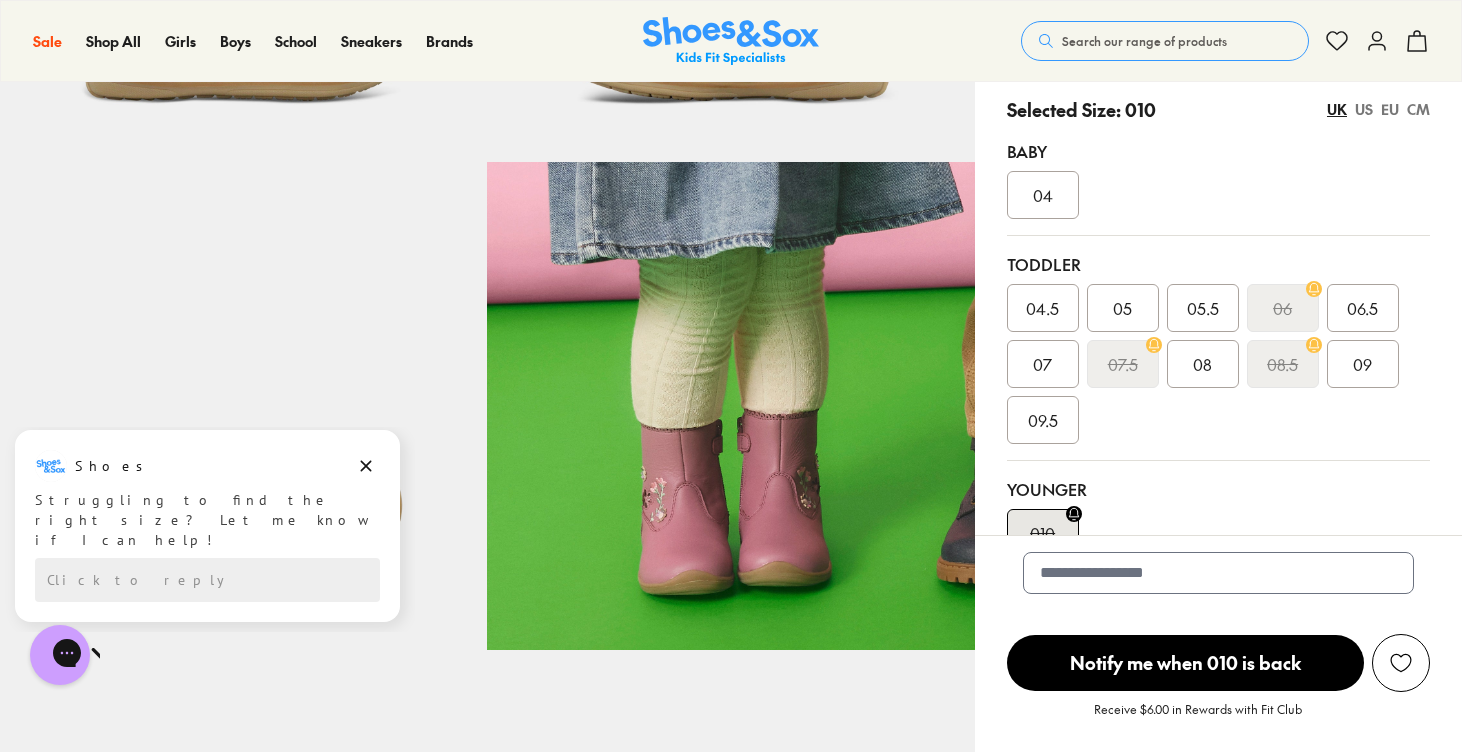 scroll, scrollTop: 433, scrollLeft: 0, axis: vertical 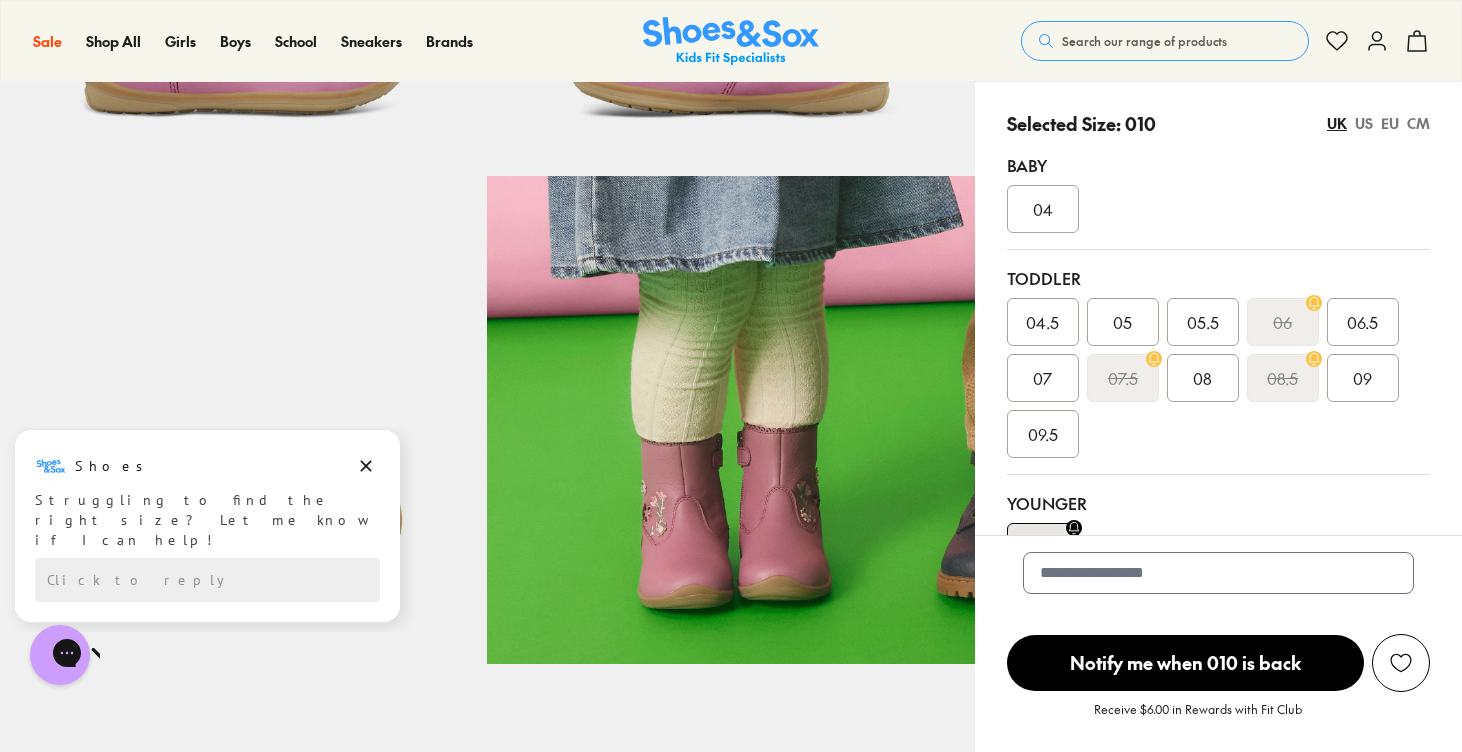 click on "EU" at bounding box center (1390, 123) 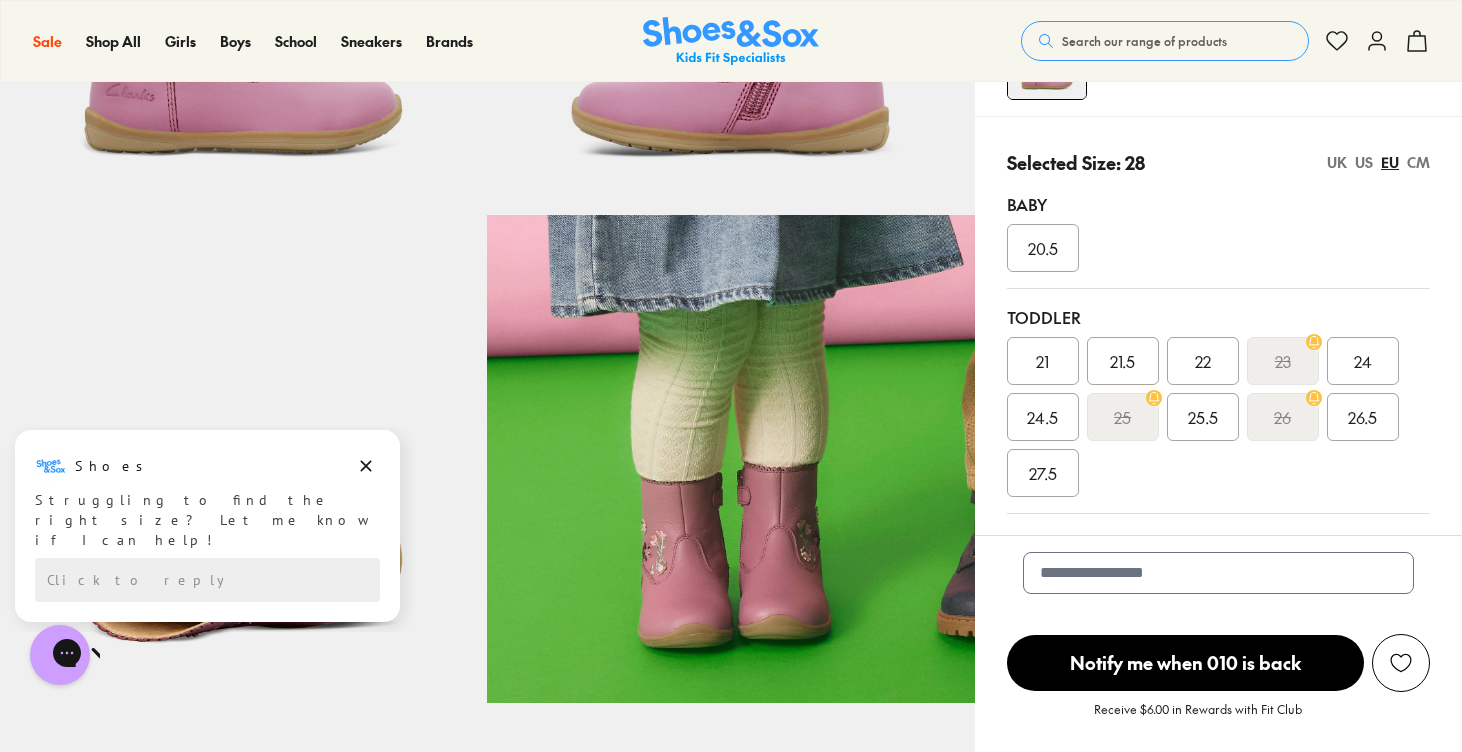 scroll, scrollTop: 400, scrollLeft: 0, axis: vertical 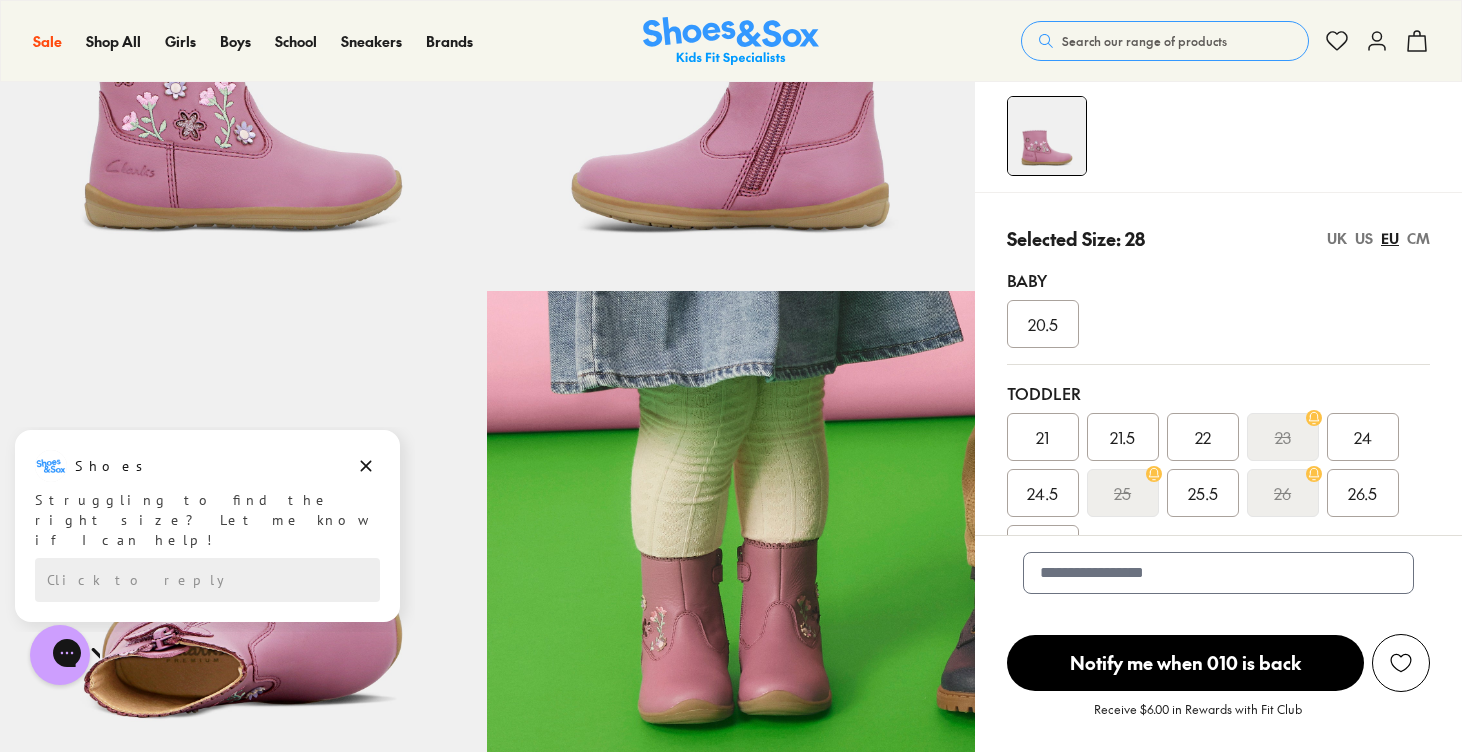click on "CM" at bounding box center [1418, 238] 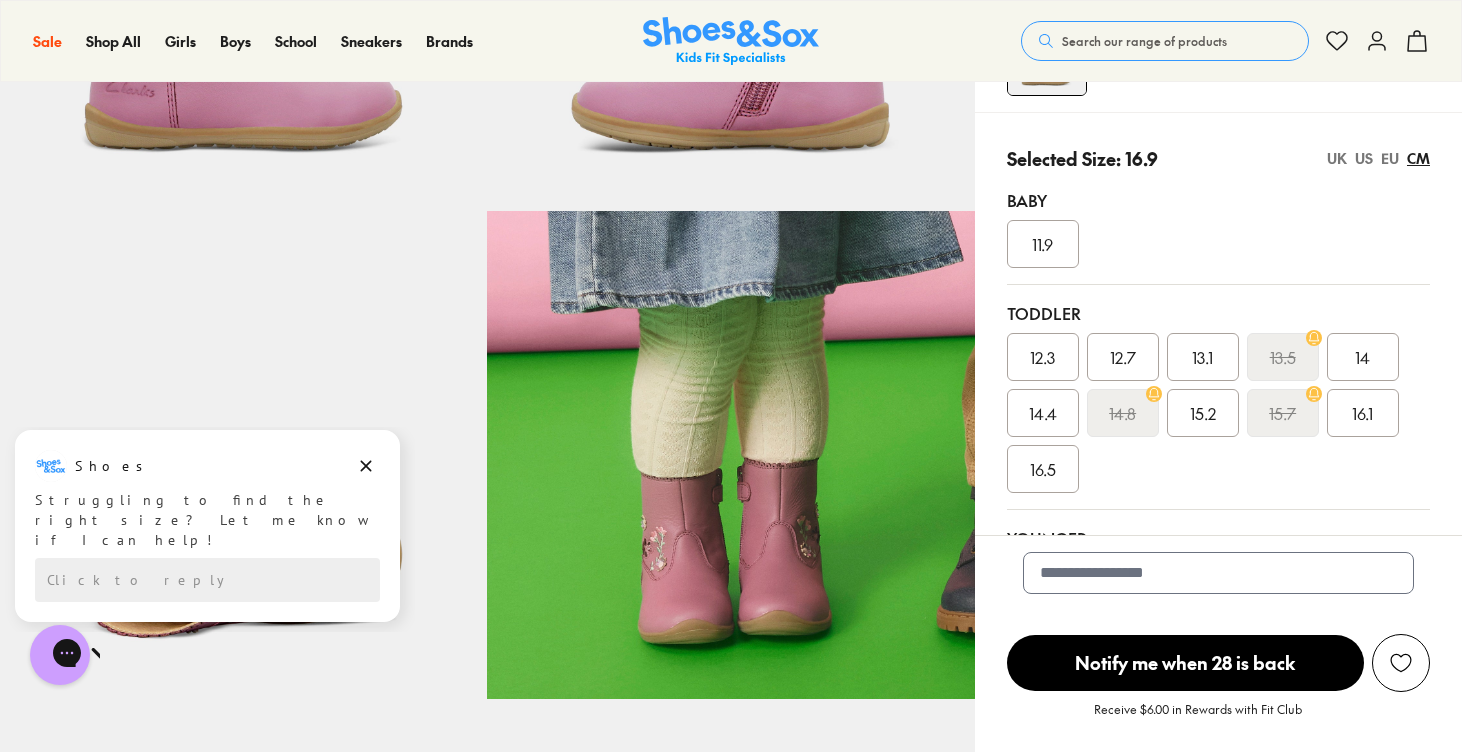 scroll, scrollTop: 397, scrollLeft: 0, axis: vertical 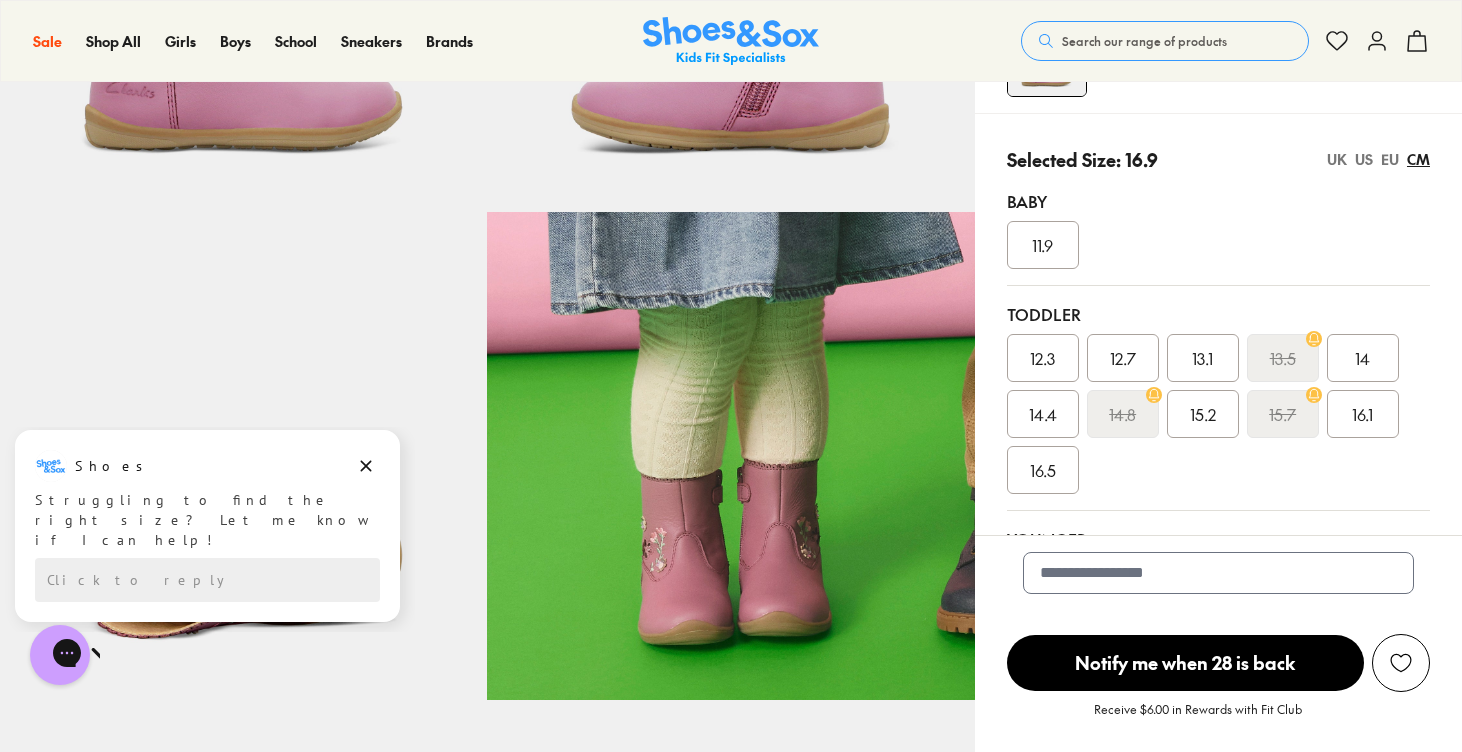 click on "UK" at bounding box center [1337, 159] 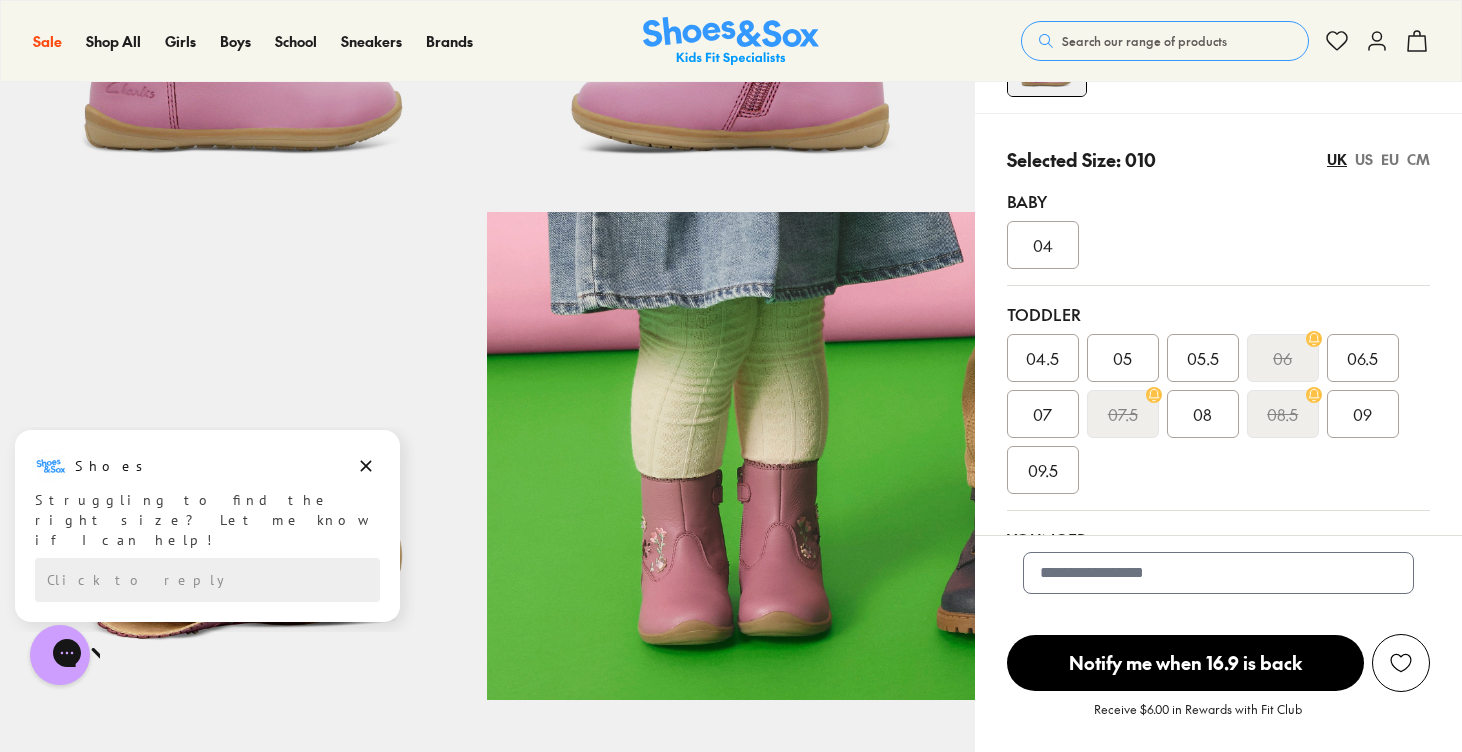 click on "US" at bounding box center (1364, 159) 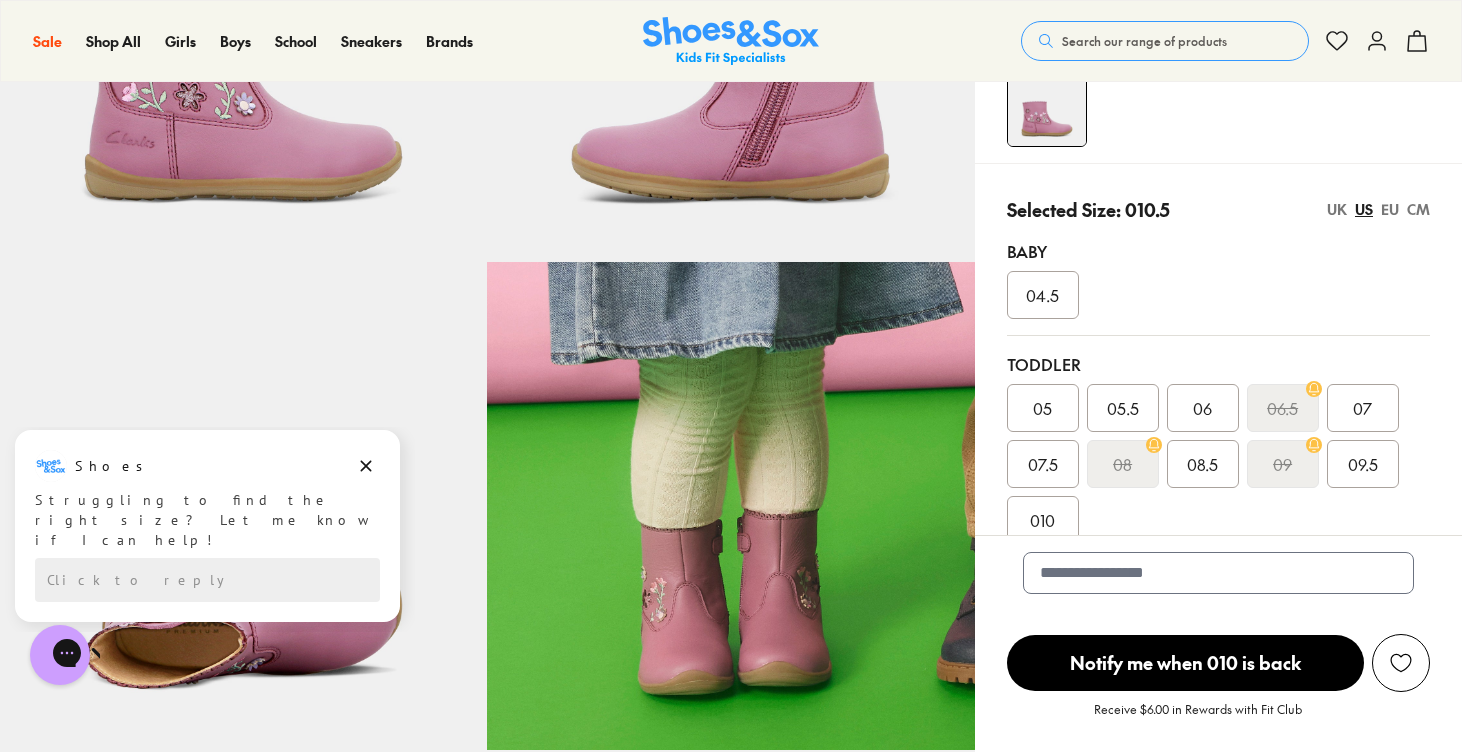 scroll, scrollTop: 421, scrollLeft: 0, axis: vertical 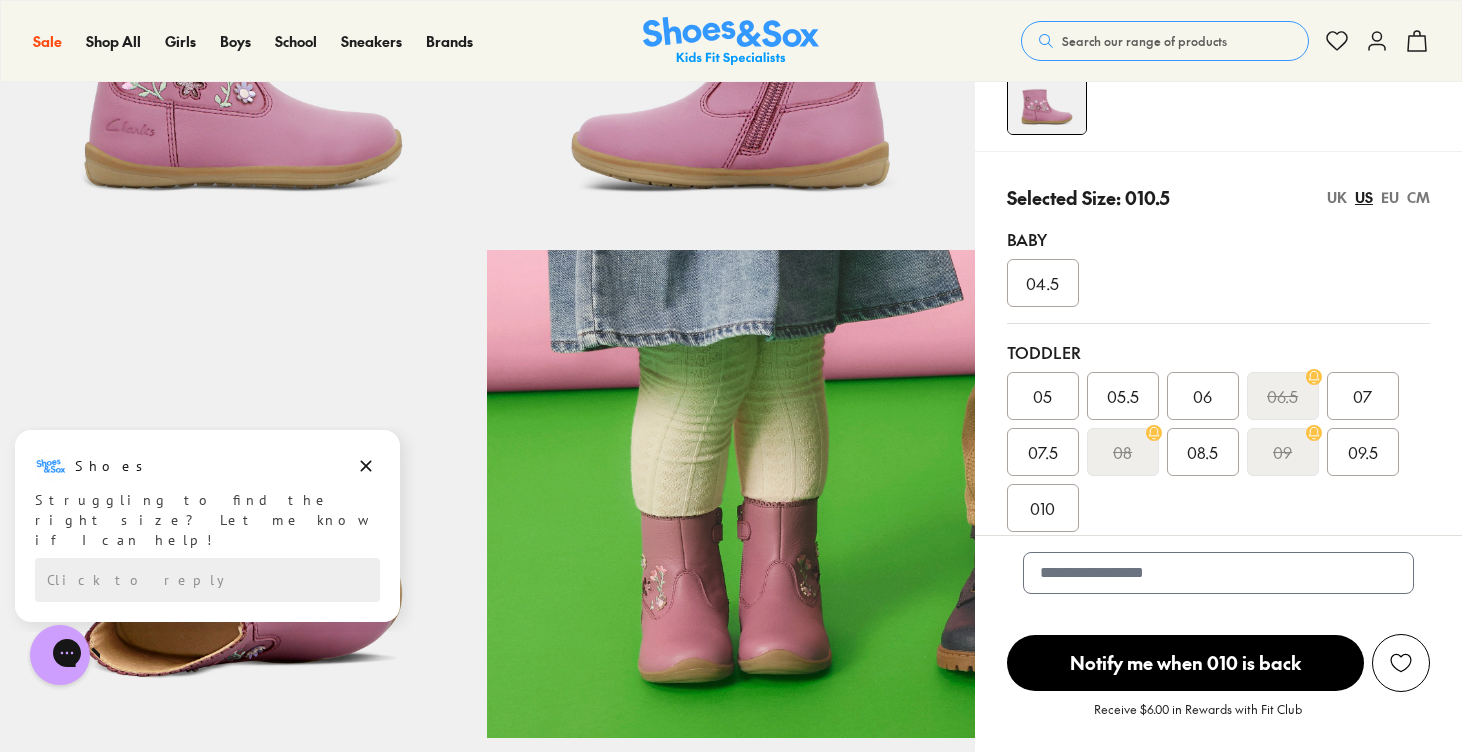 click on "CM" at bounding box center [1418, 197] 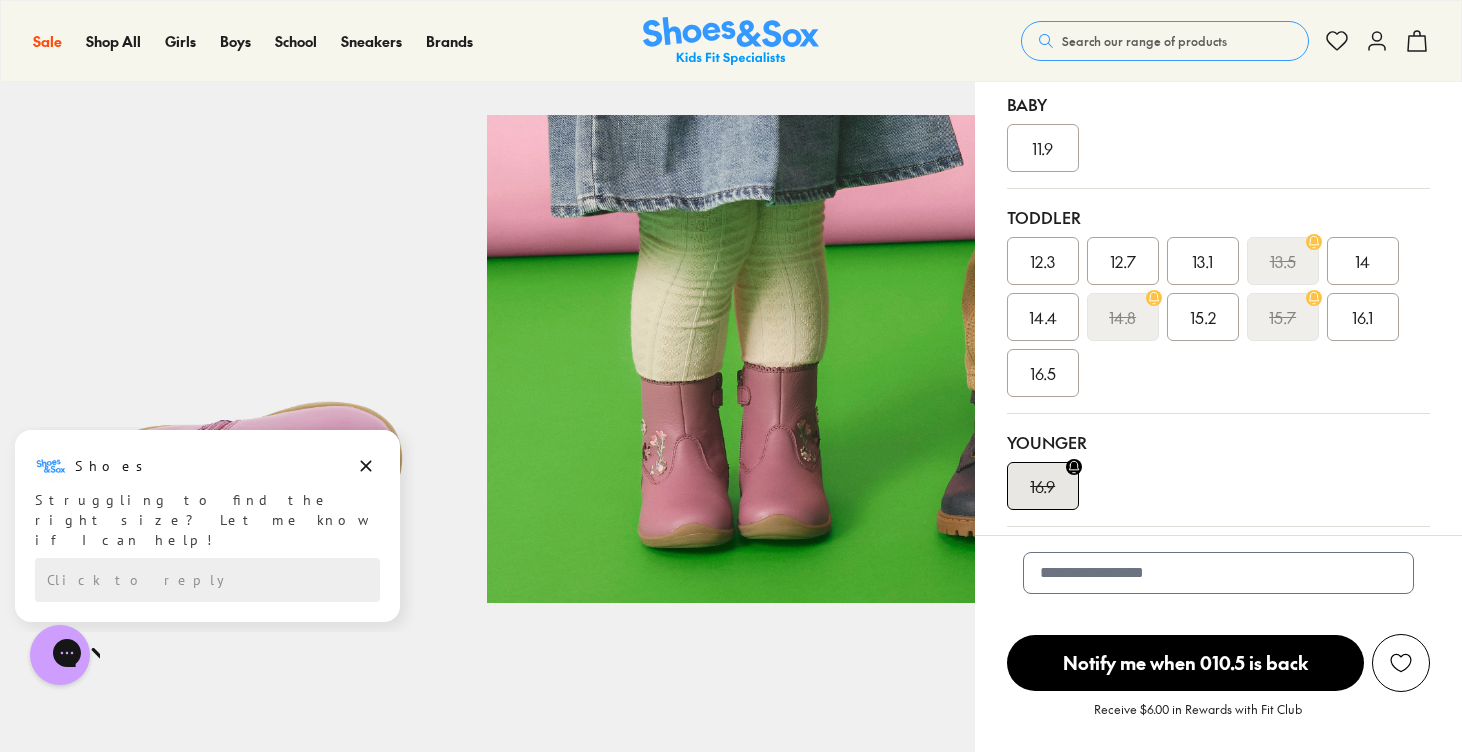 scroll, scrollTop: 498, scrollLeft: 0, axis: vertical 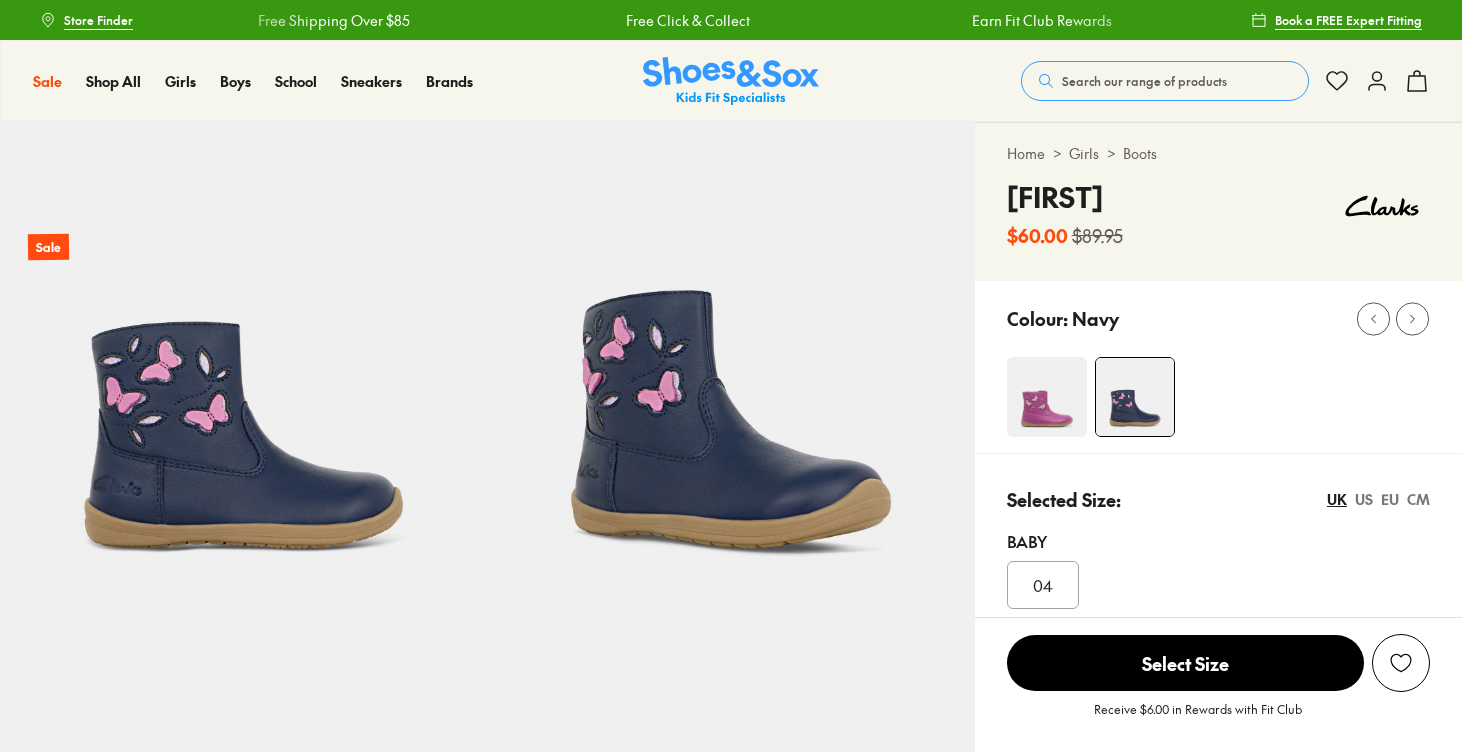 select on "*" 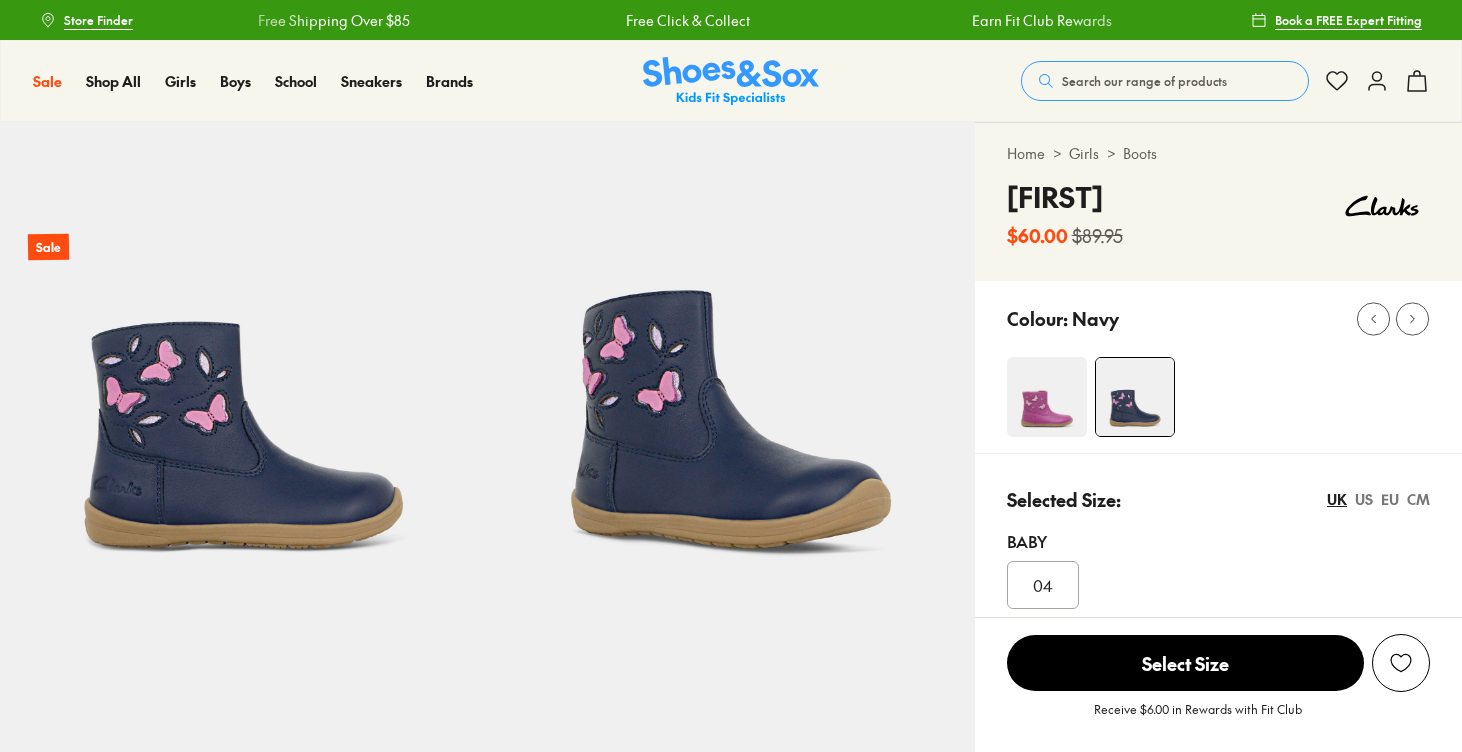 scroll, scrollTop: 0, scrollLeft: 0, axis: both 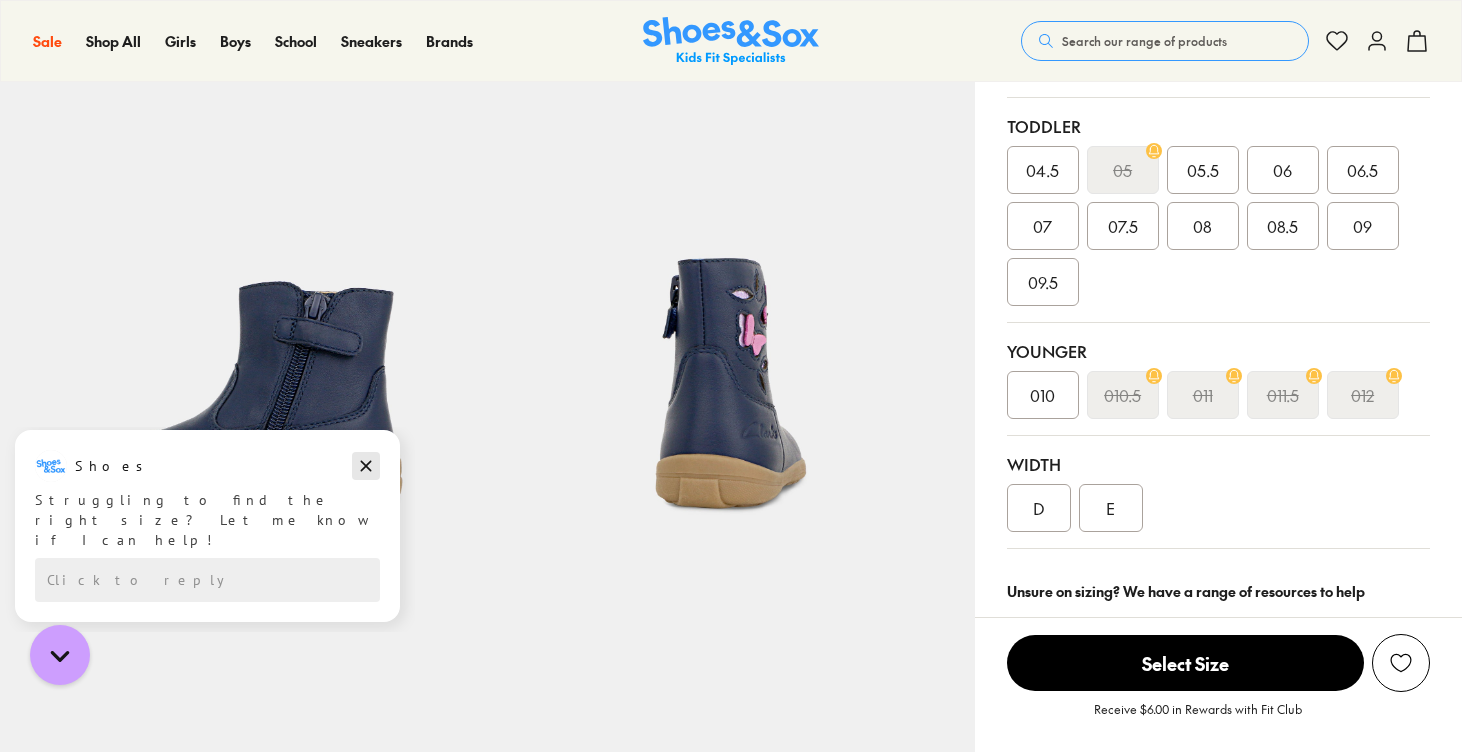 click 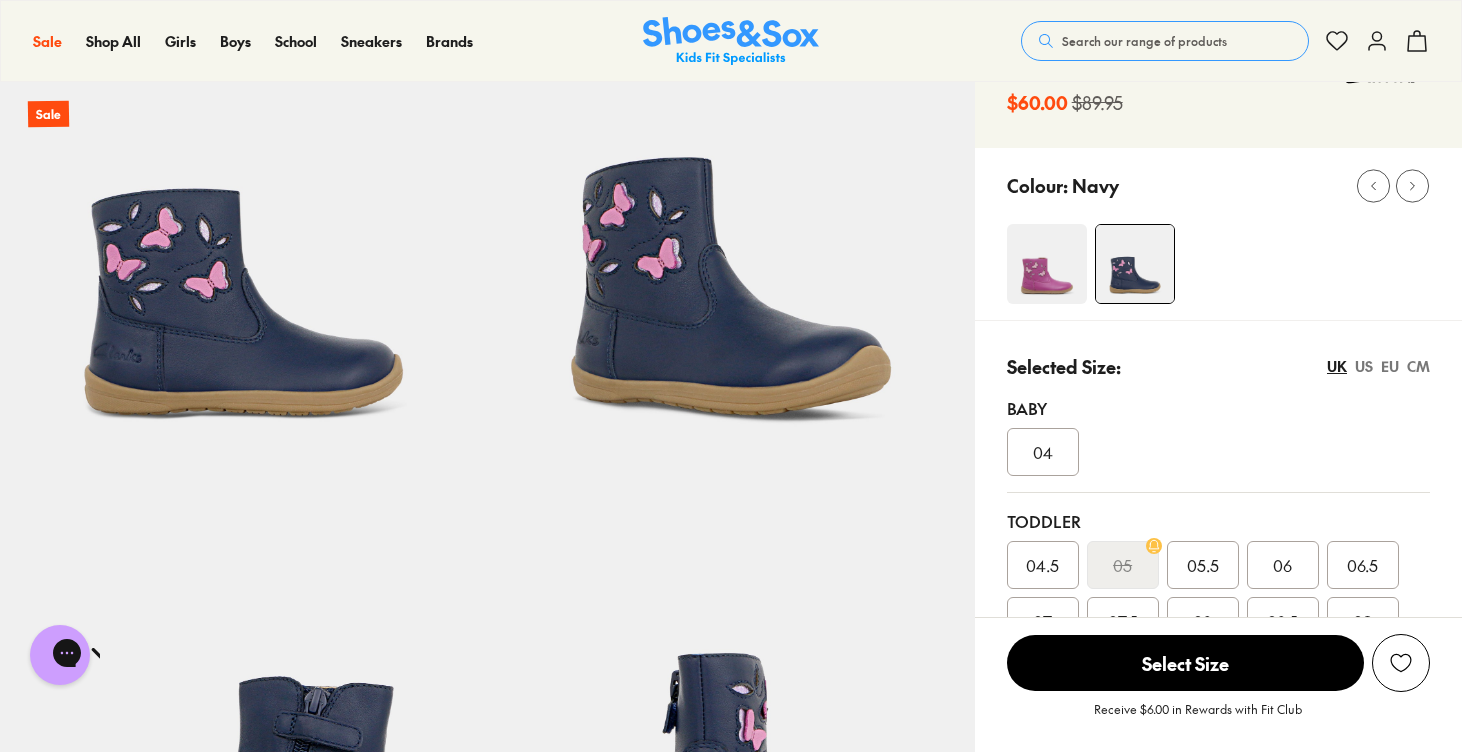 scroll, scrollTop: 132, scrollLeft: 0, axis: vertical 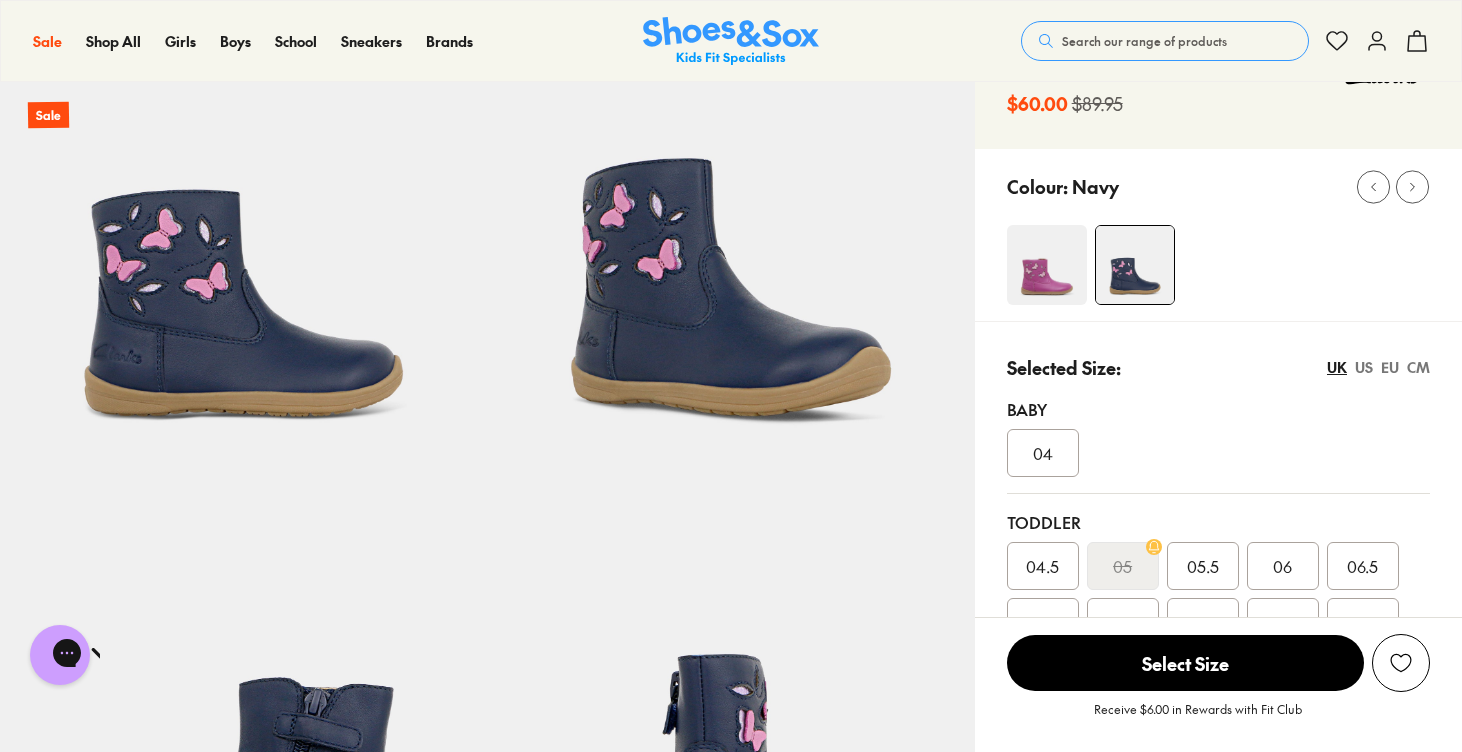 click at bounding box center (1047, 265) 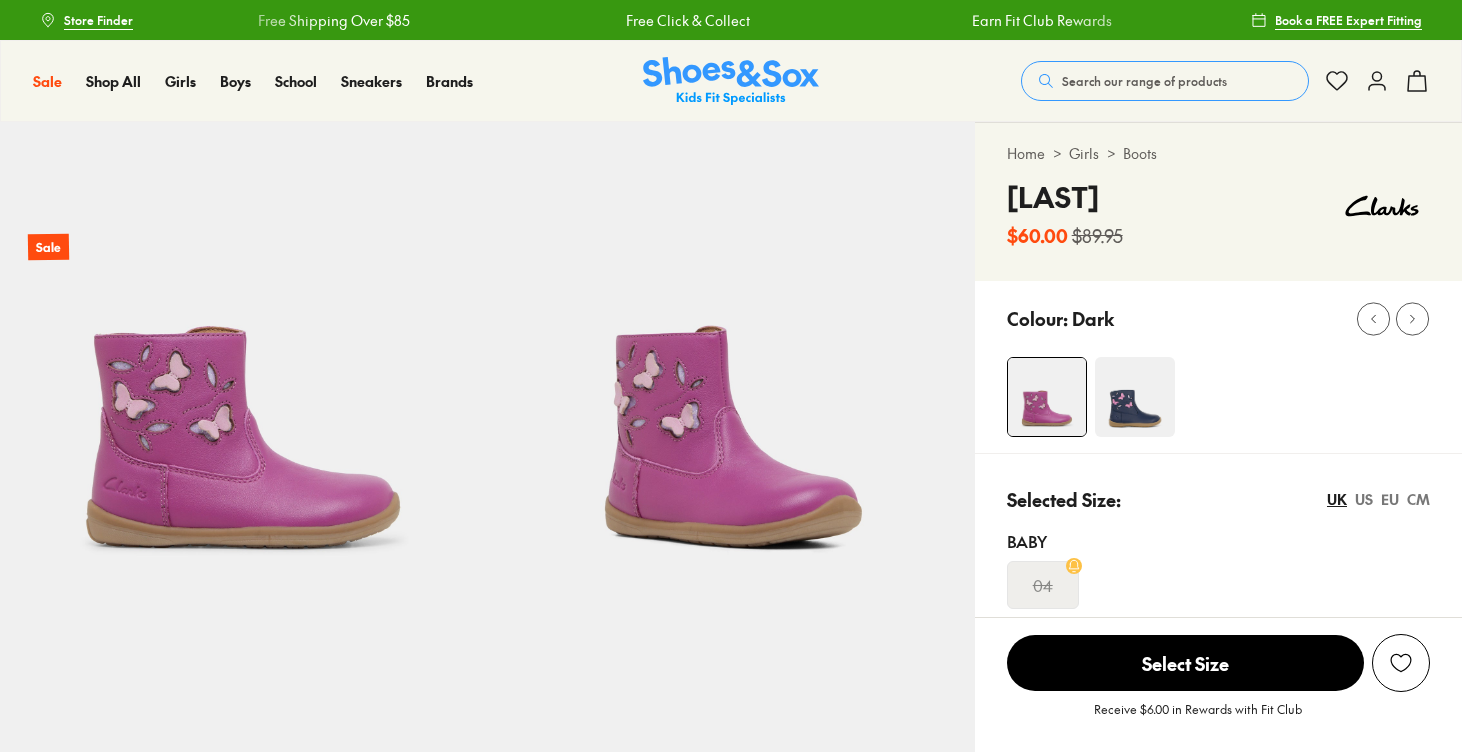scroll, scrollTop: 0, scrollLeft: 0, axis: both 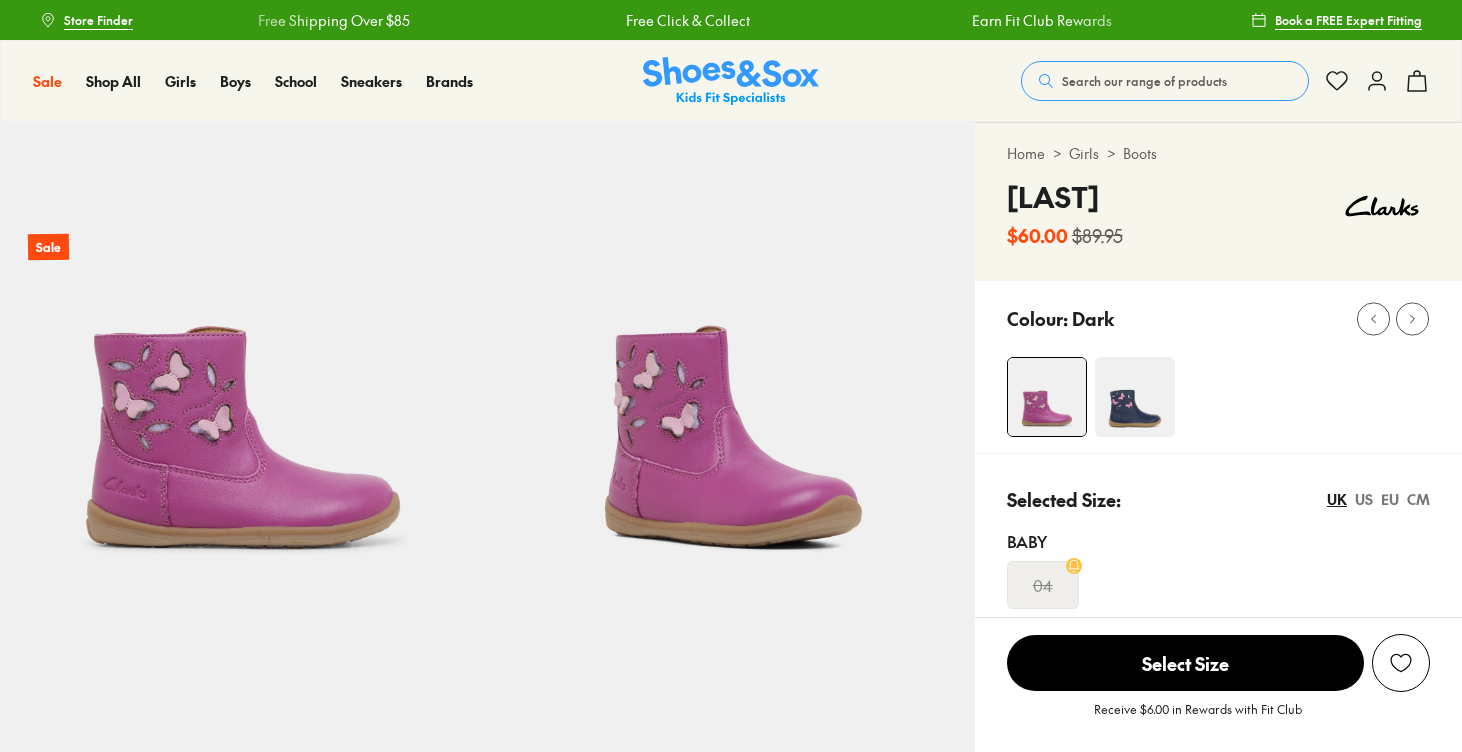 select on "*" 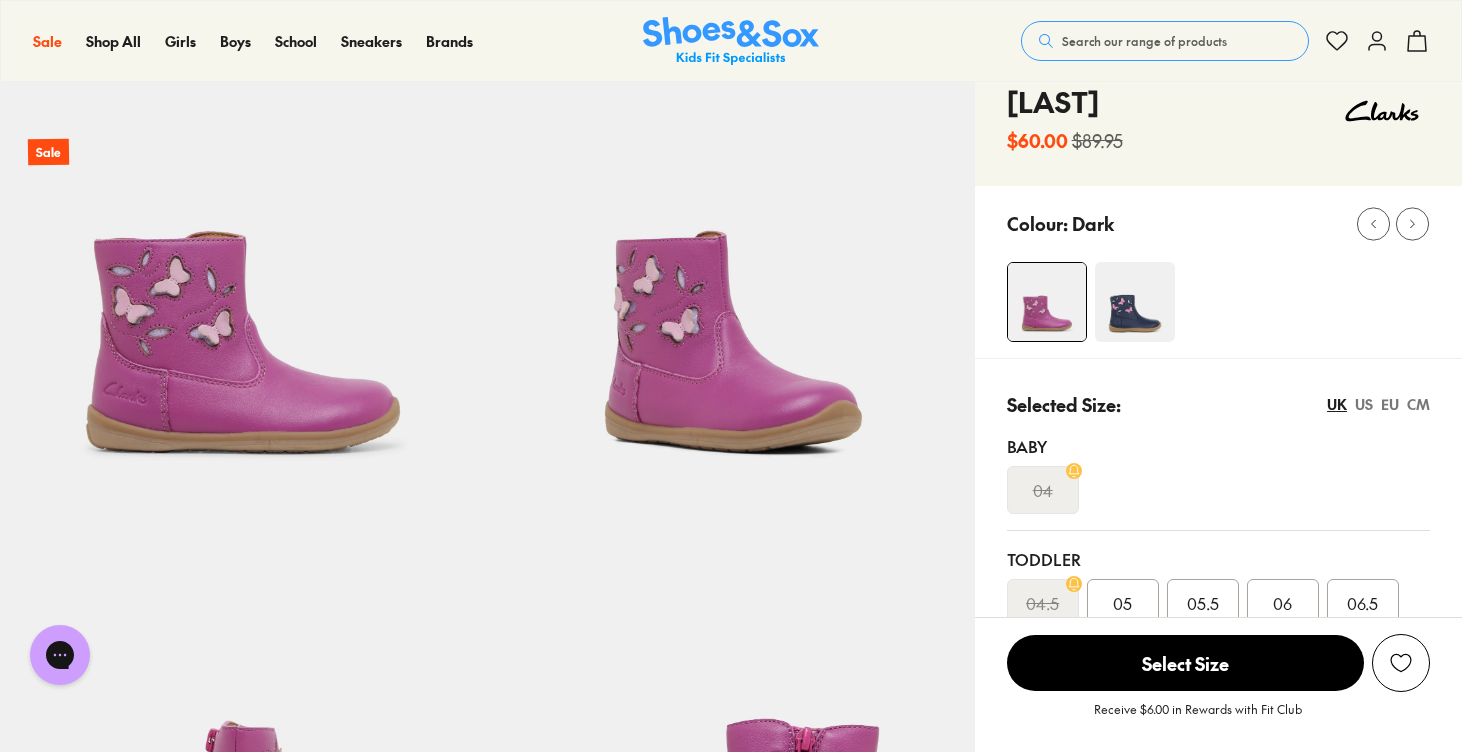 scroll, scrollTop: 93, scrollLeft: 0, axis: vertical 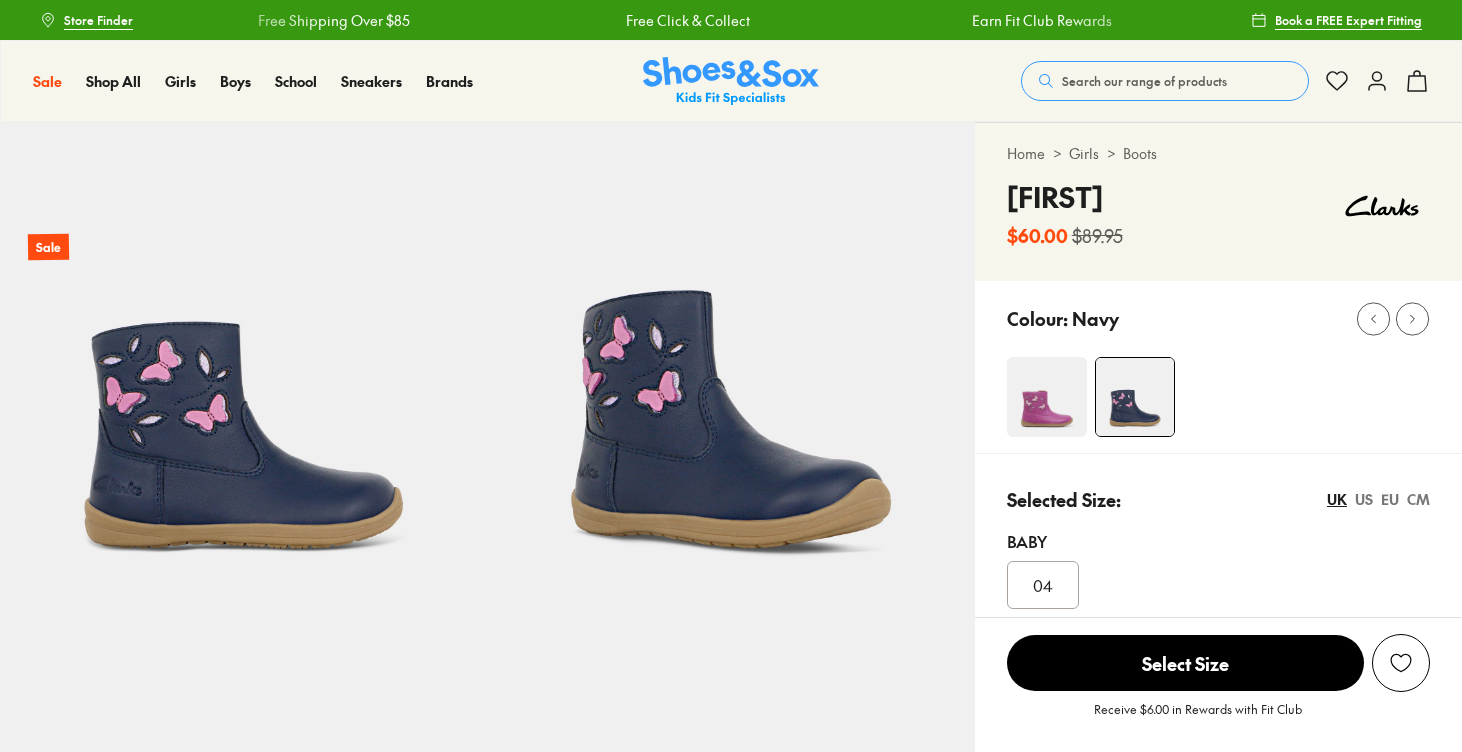 select on "*" 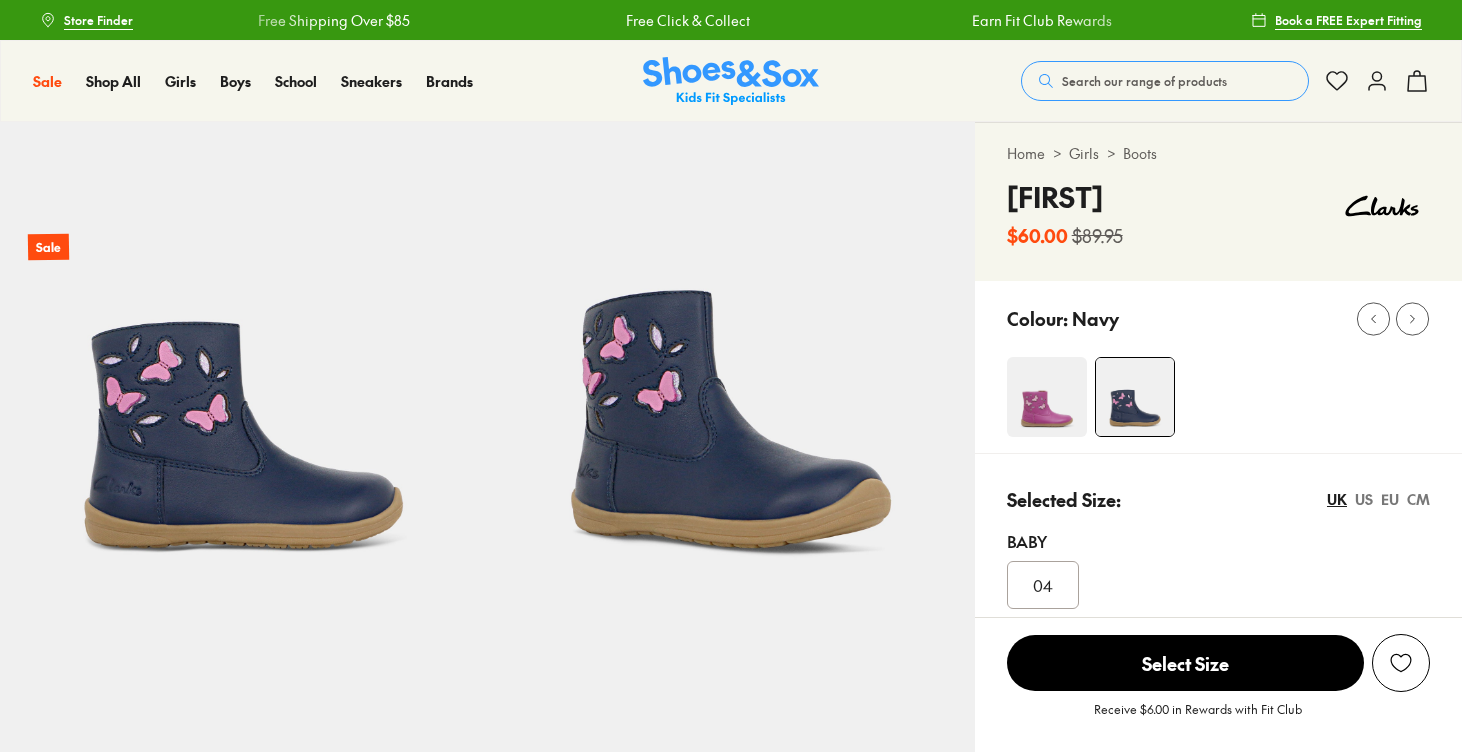 scroll, scrollTop: 0, scrollLeft: 0, axis: both 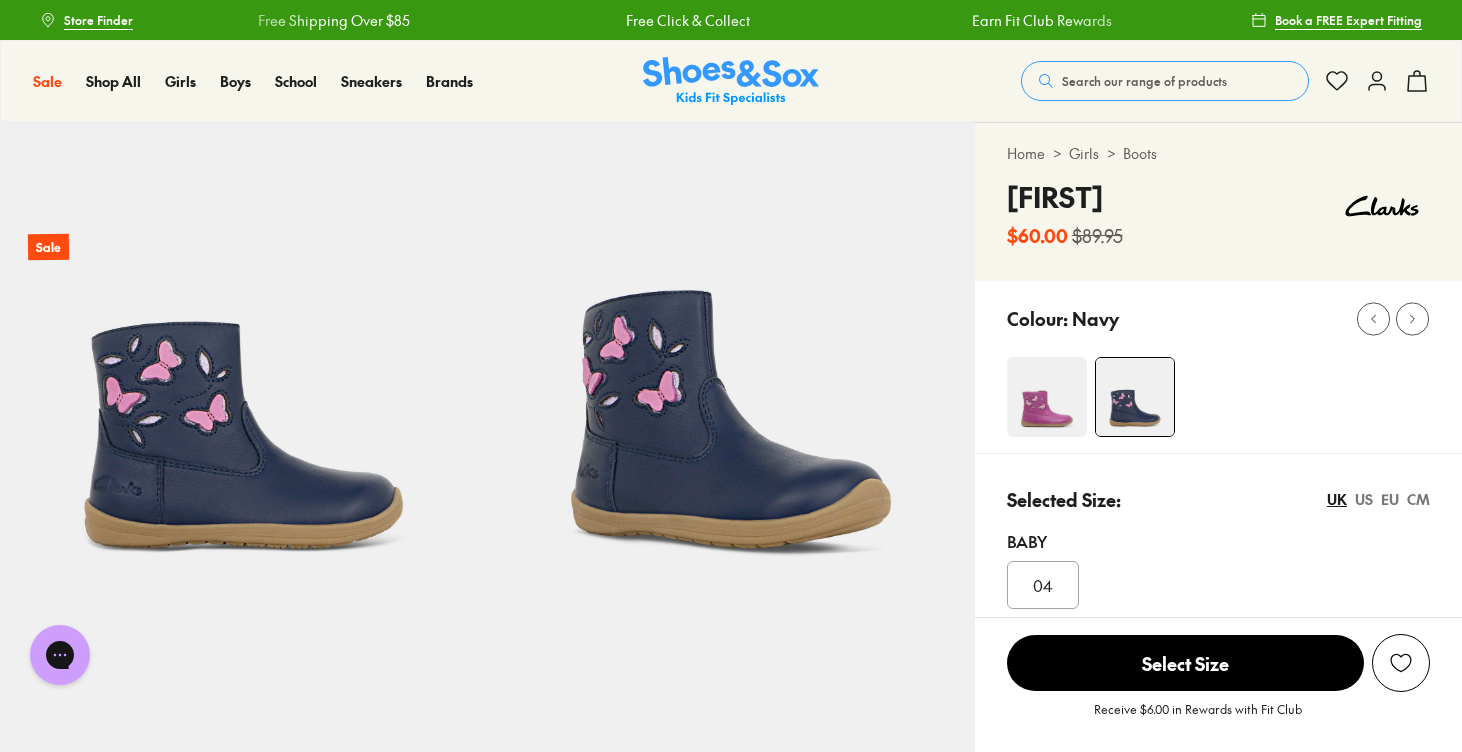 click at bounding box center (1047, 397) 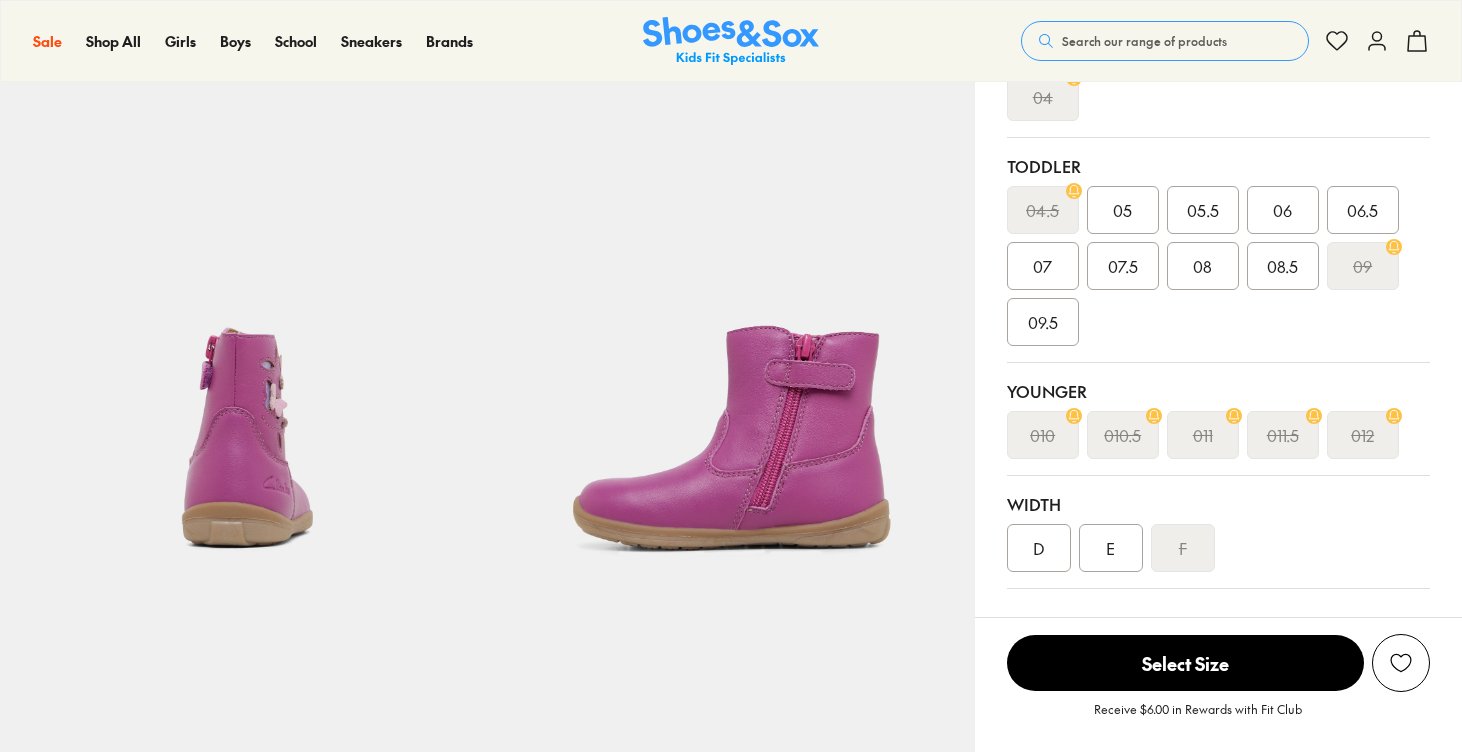 select on "*" 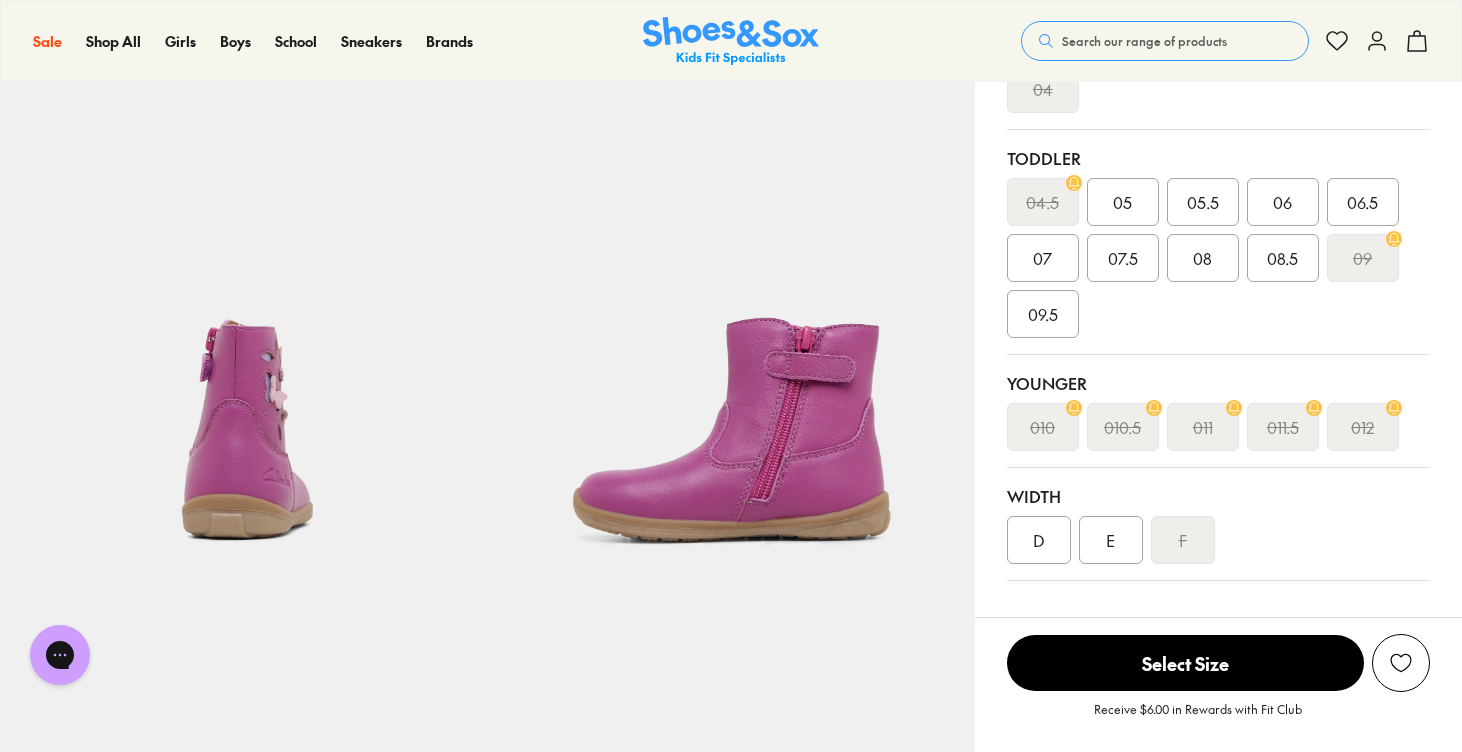 scroll, scrollTop: 480, scrollLeft: 0, axis: vertical 